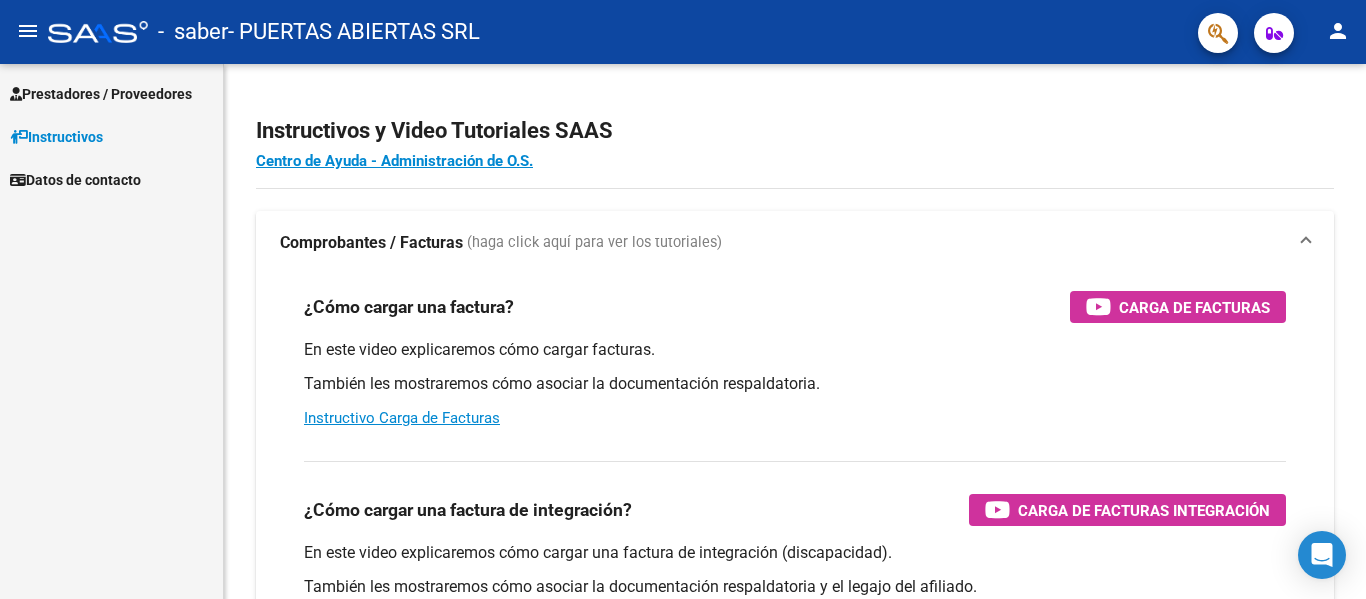 scroll, scrollTop: 0, scrollLeft: 0, axis: both 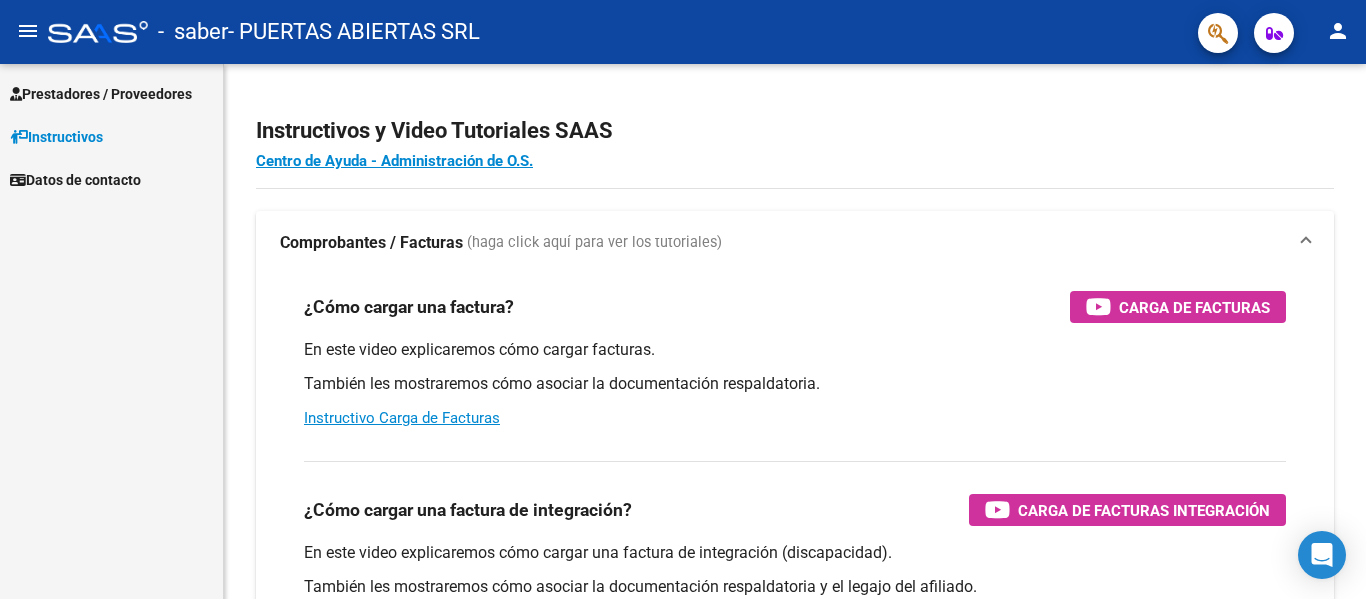 click on "Prestadores / Proveedores" at bounding box center [101, 94] 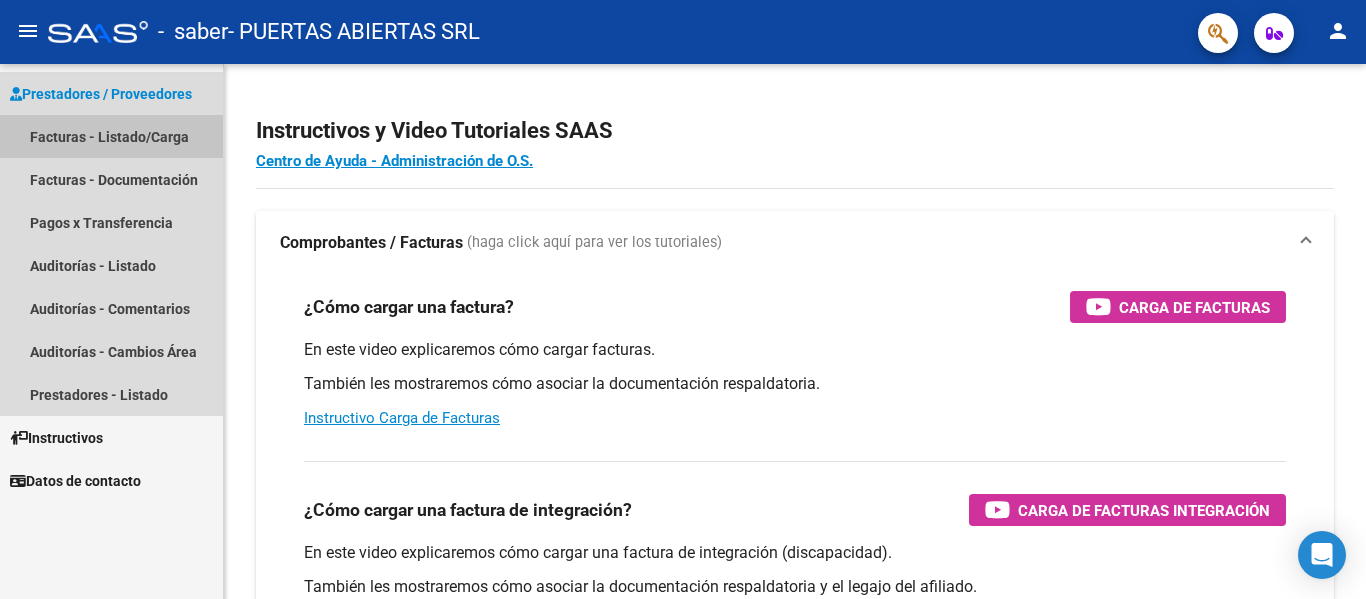 click on "Facturas - Listado/Carga" at bounding box center [111, 136] 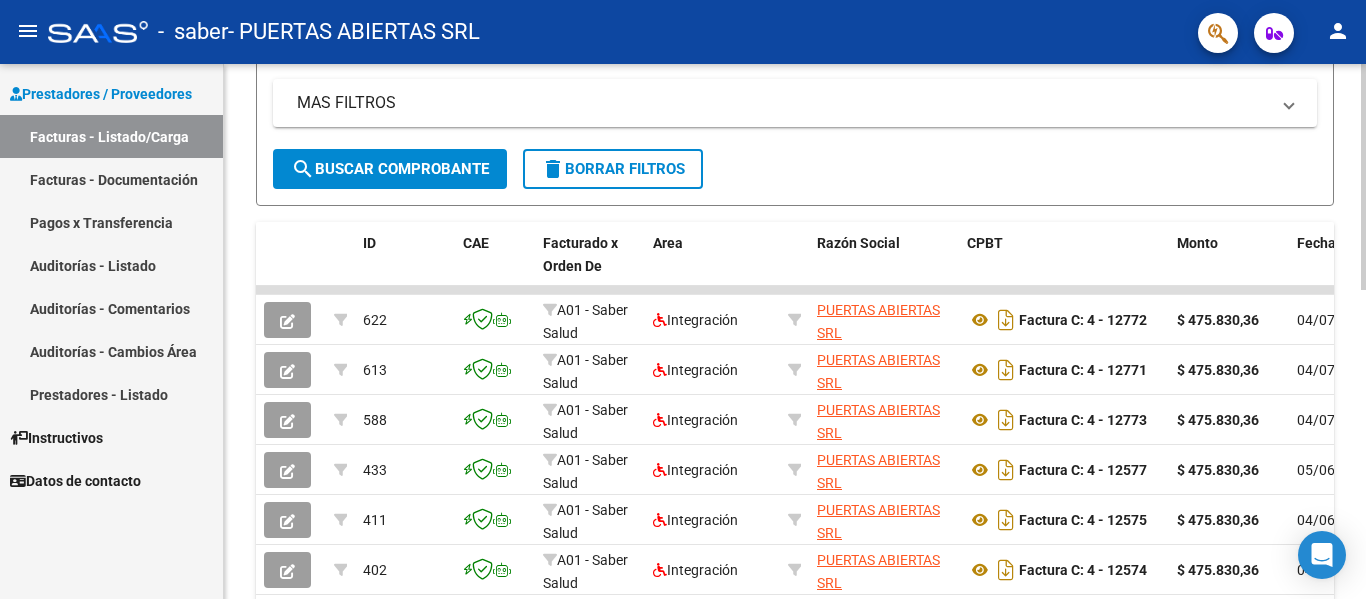 scroll, scrollTop: 0, scrollLeft: 0, axis: both 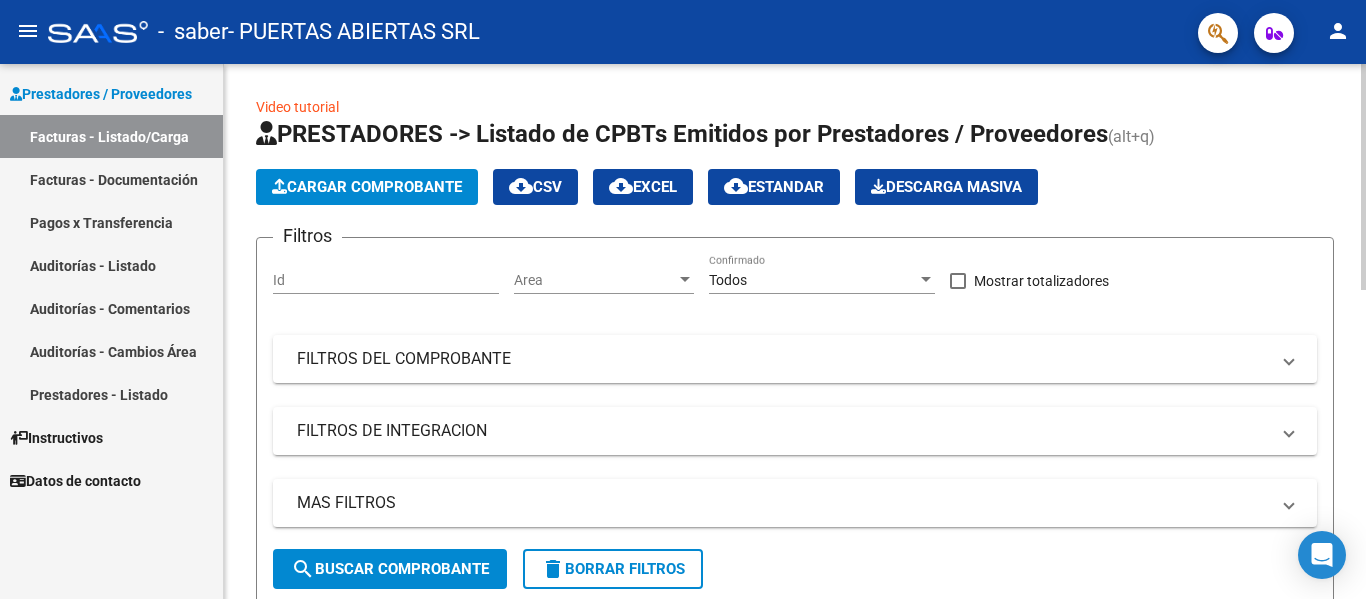 click on "Cargar Comprobante" 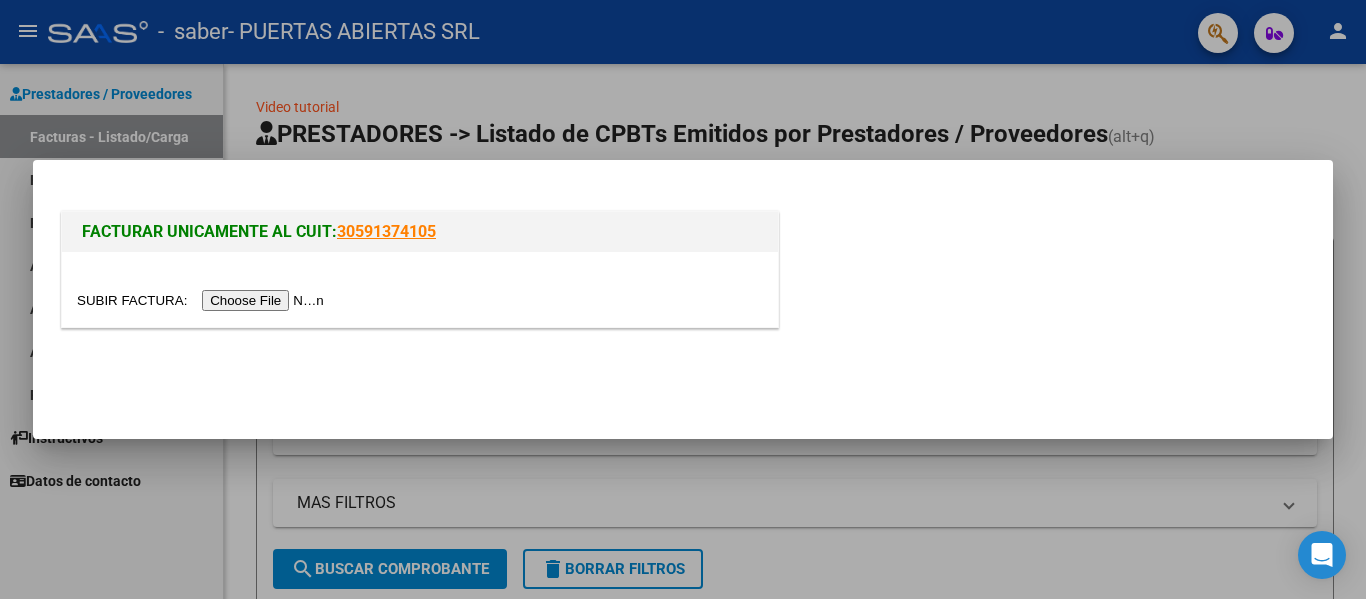 click at bounding box center (203, 300) 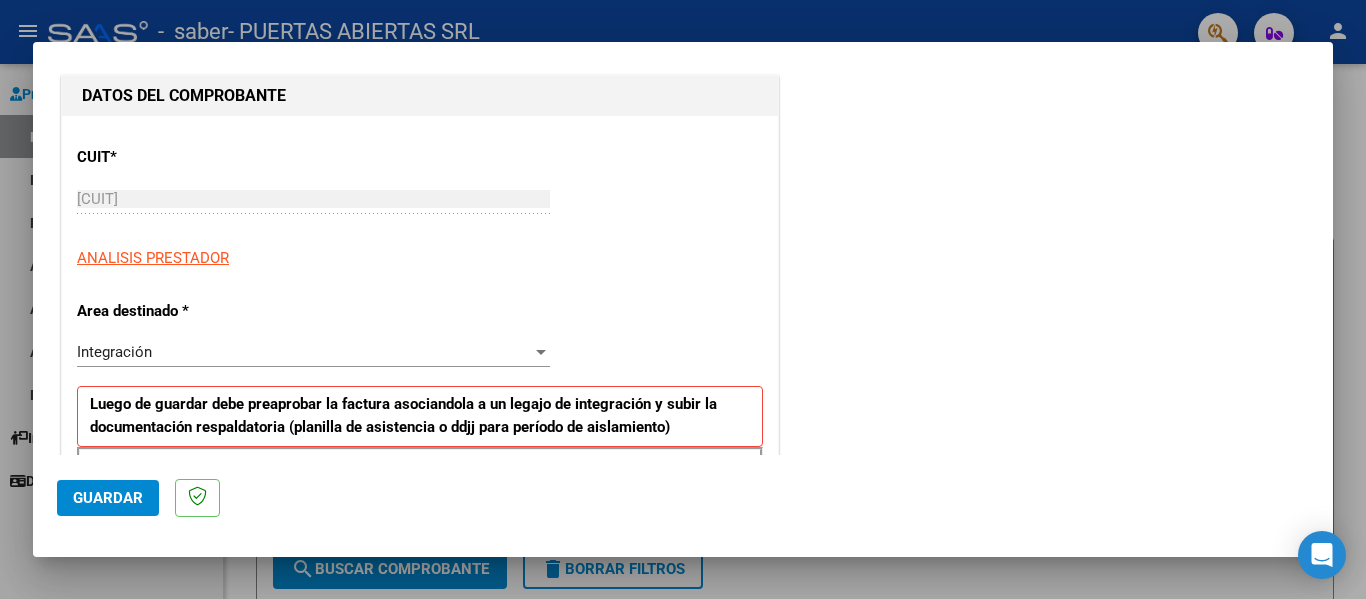 scroll, scrollTop: 400, scrollLeft: 0, axis: vertical 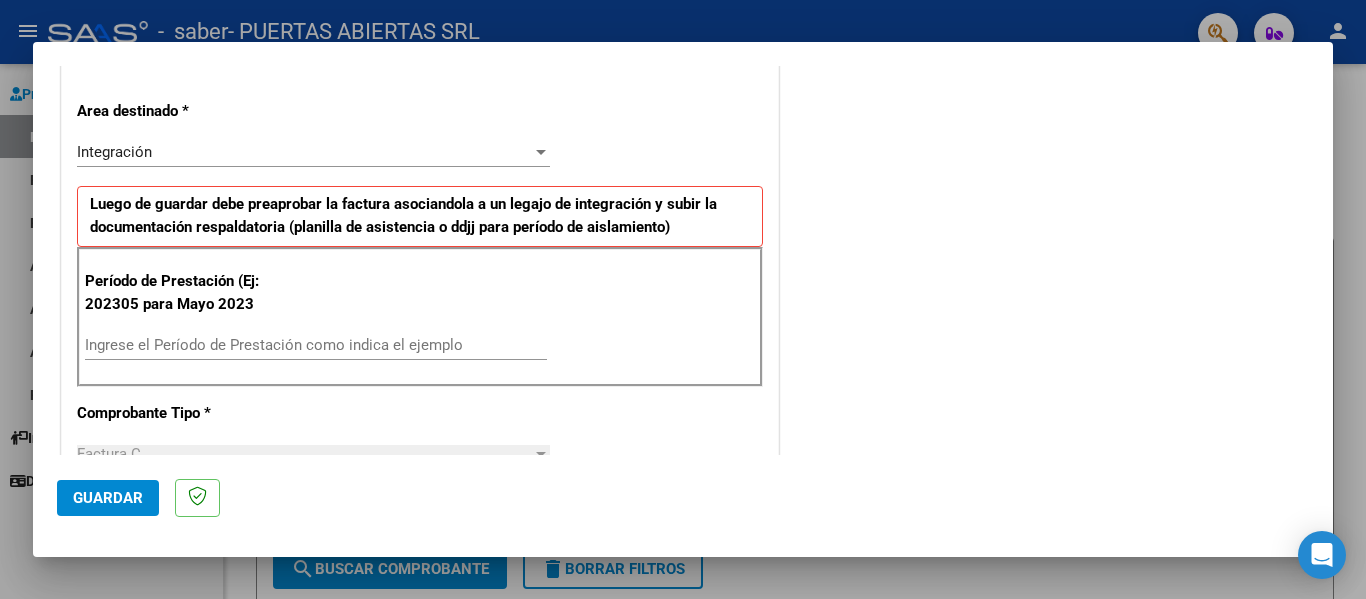 click on "Ingrese el Período de Prestación como indica el ejemplo" at bounding box center [316, 345] 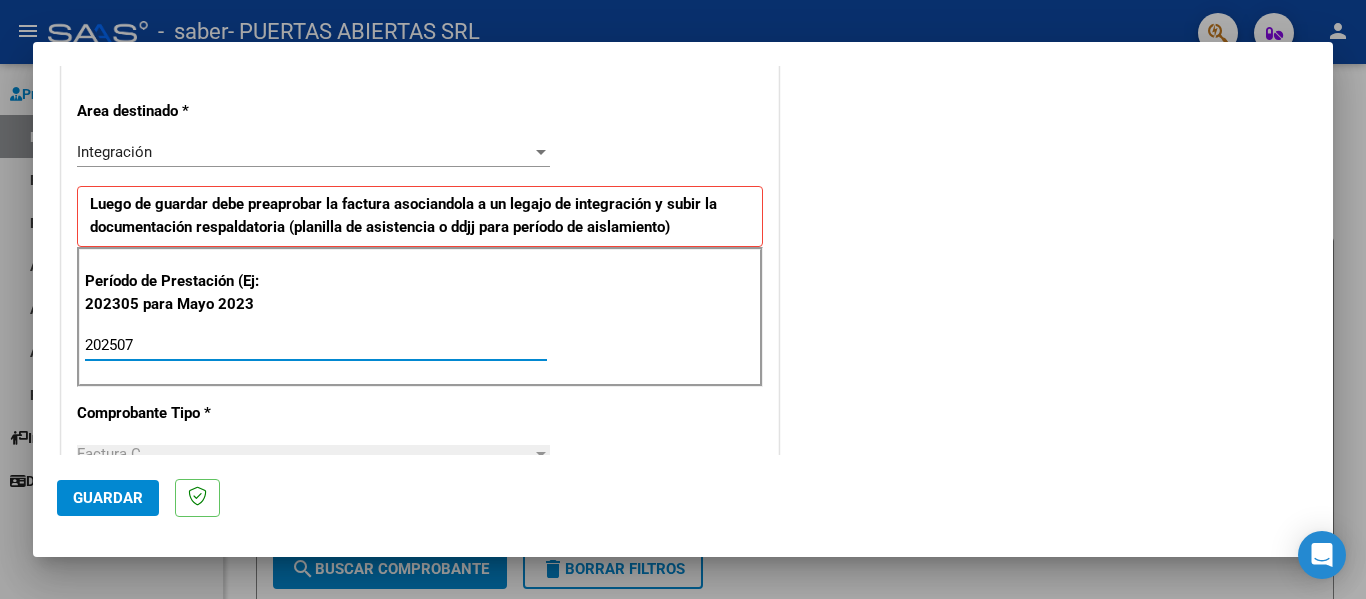 type on "202507" 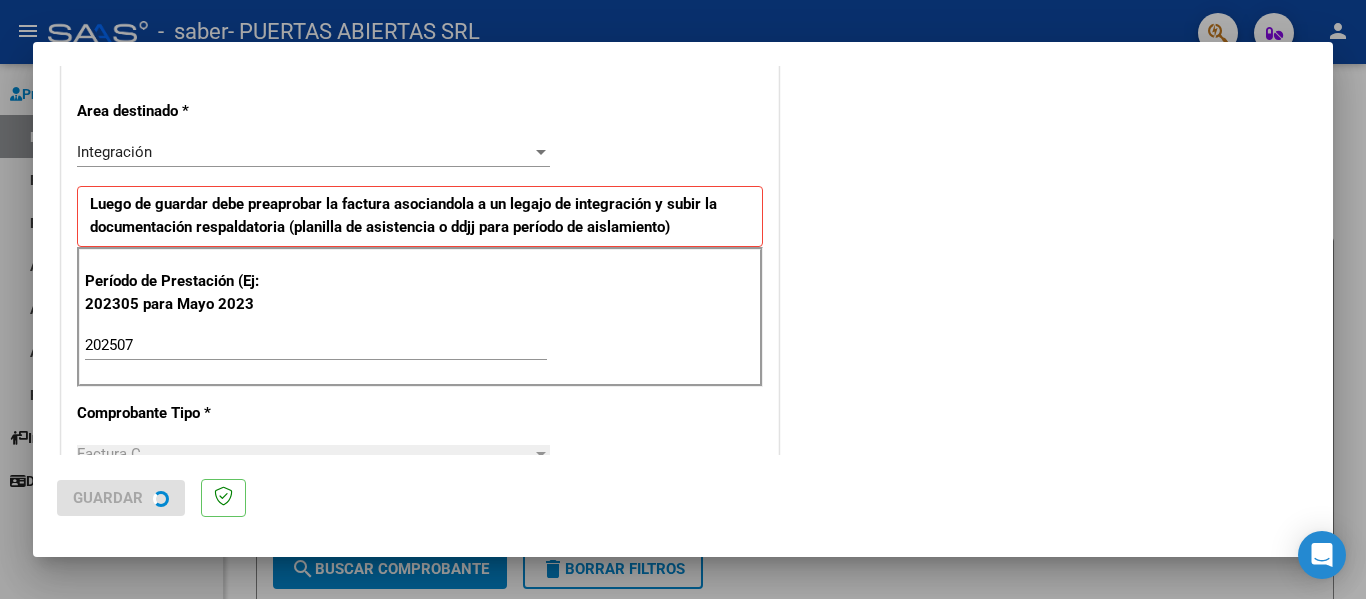 scroll, scrollTop: 0, scrollLeft: 0, axis: both 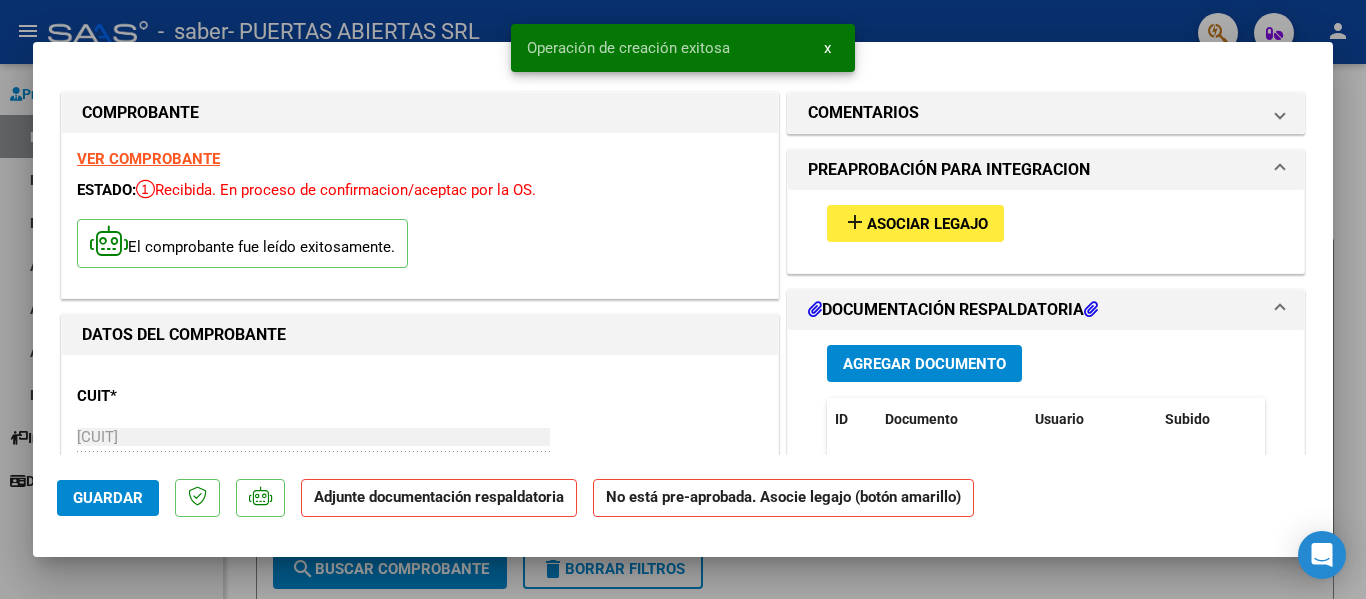 click on "Asociar Legajo" at bounding box center (927, 224) 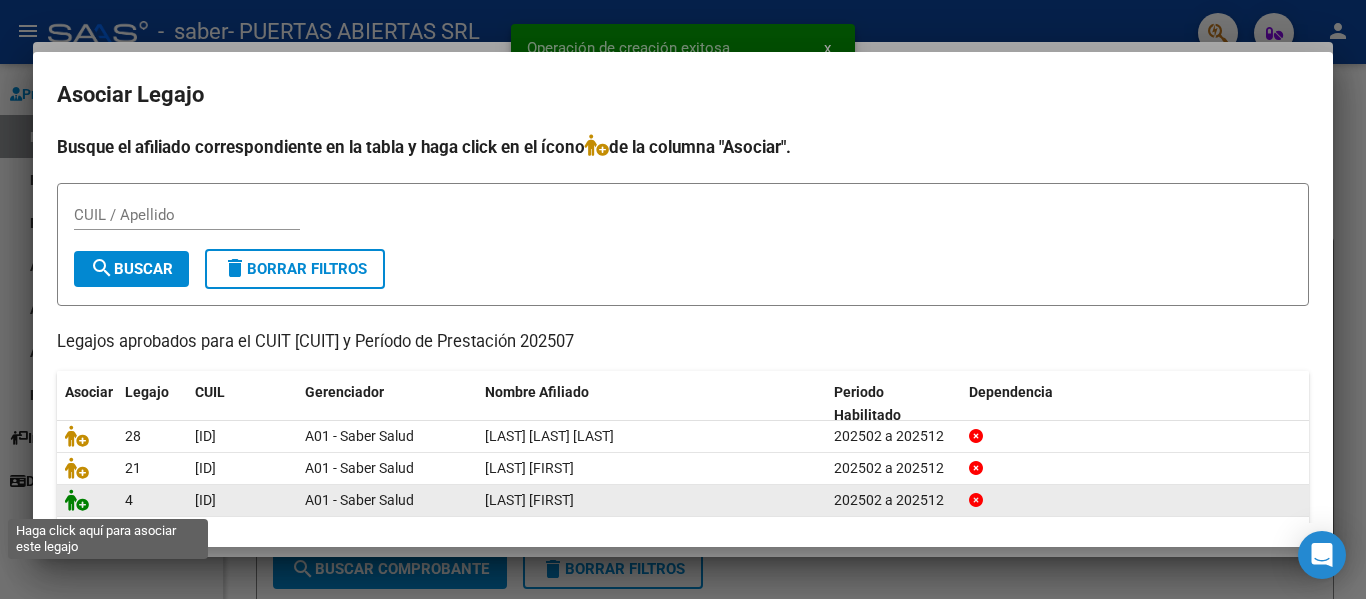 click 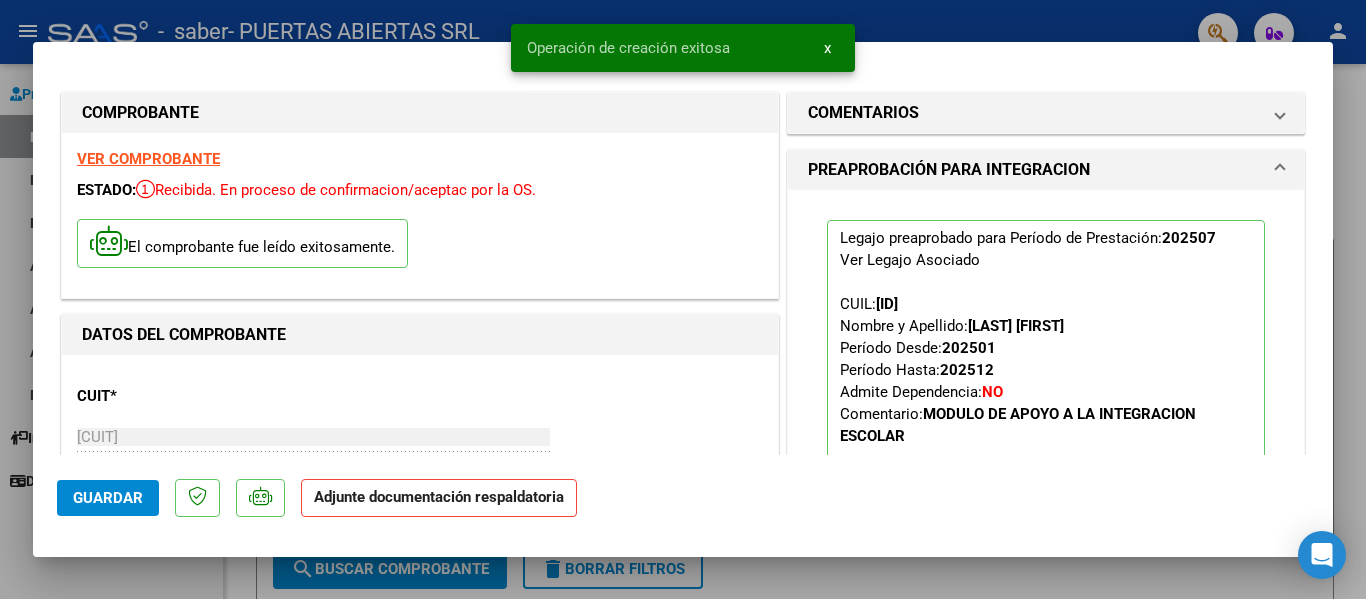 scroll, scrollTop: 300, scrollLeft: 0, axis: vertical 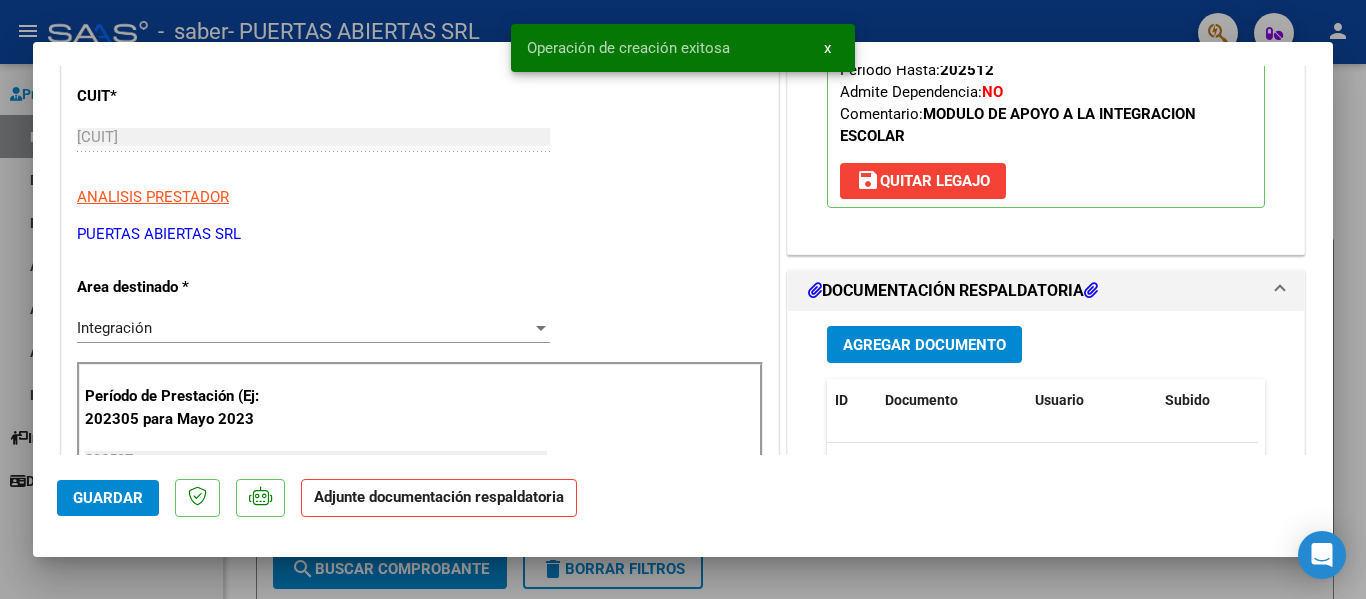 click on "Agregar Documento" at bounding box center (924, 344) 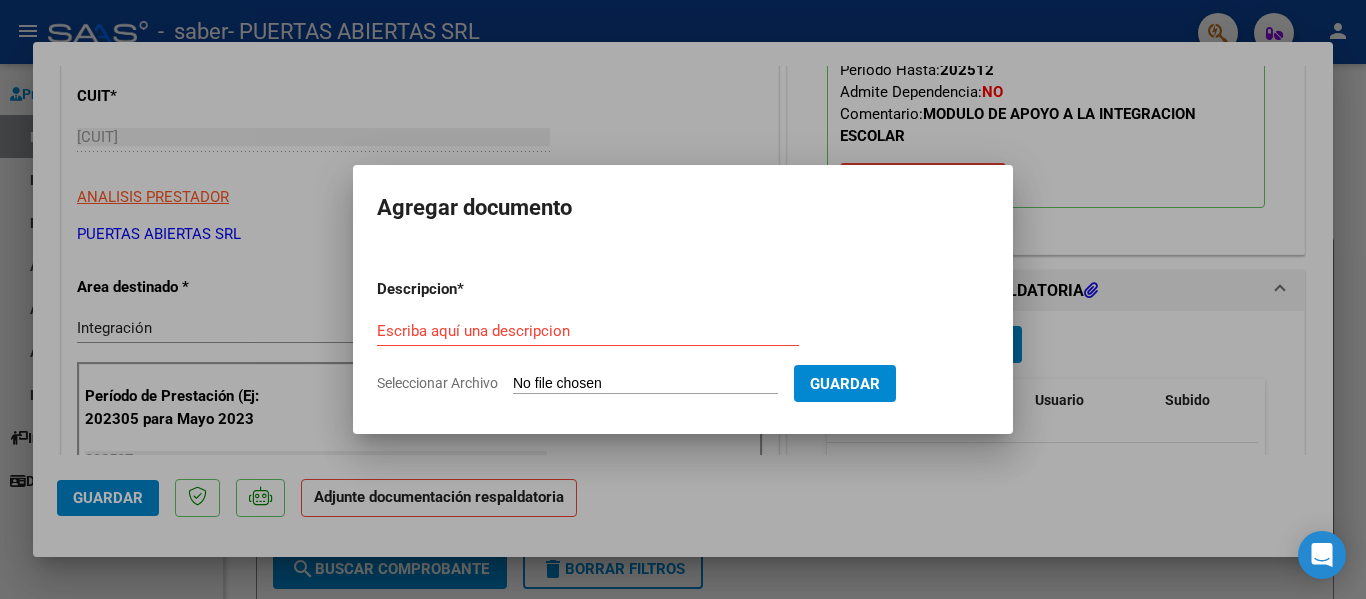 click on "Descripcion  *   Escriba aquí una descripcion  Seleccionar Archivo Guardar" at bounding box center (683, 336) 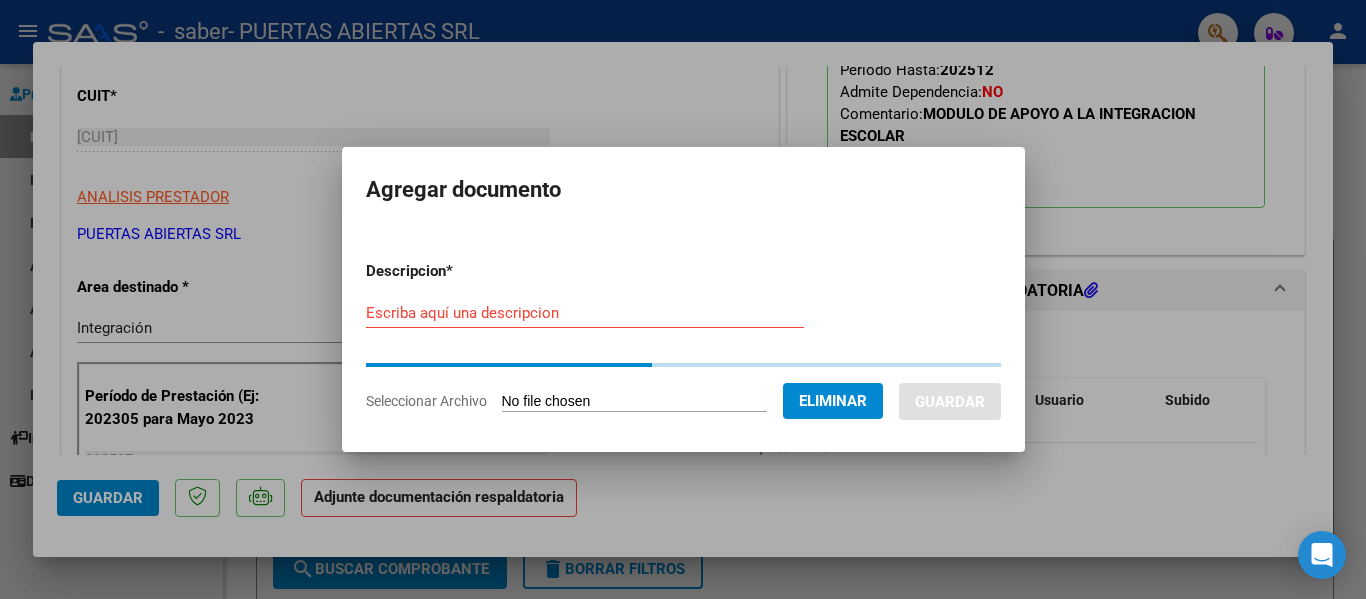 click on "Descripcion  *   Escriba aquí una descripcion  Seleccionar Archivo Eliminar Guardar" at bounding box center (683, 336) 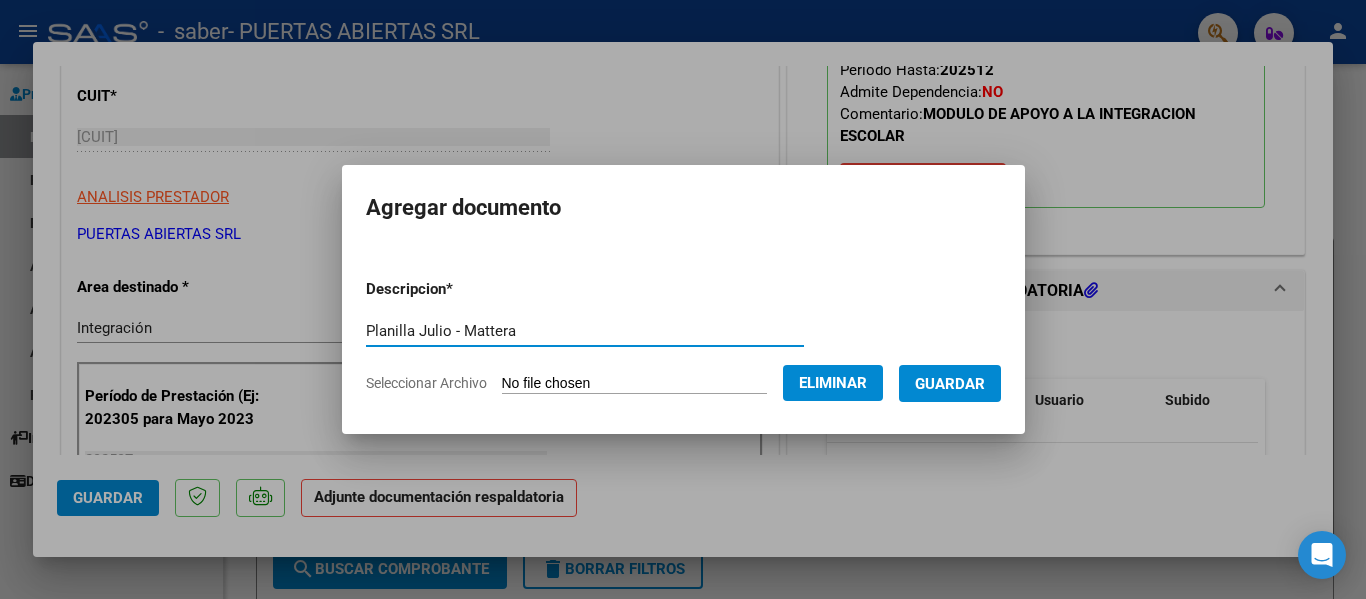 type on "Planilla Julio - Mattera" 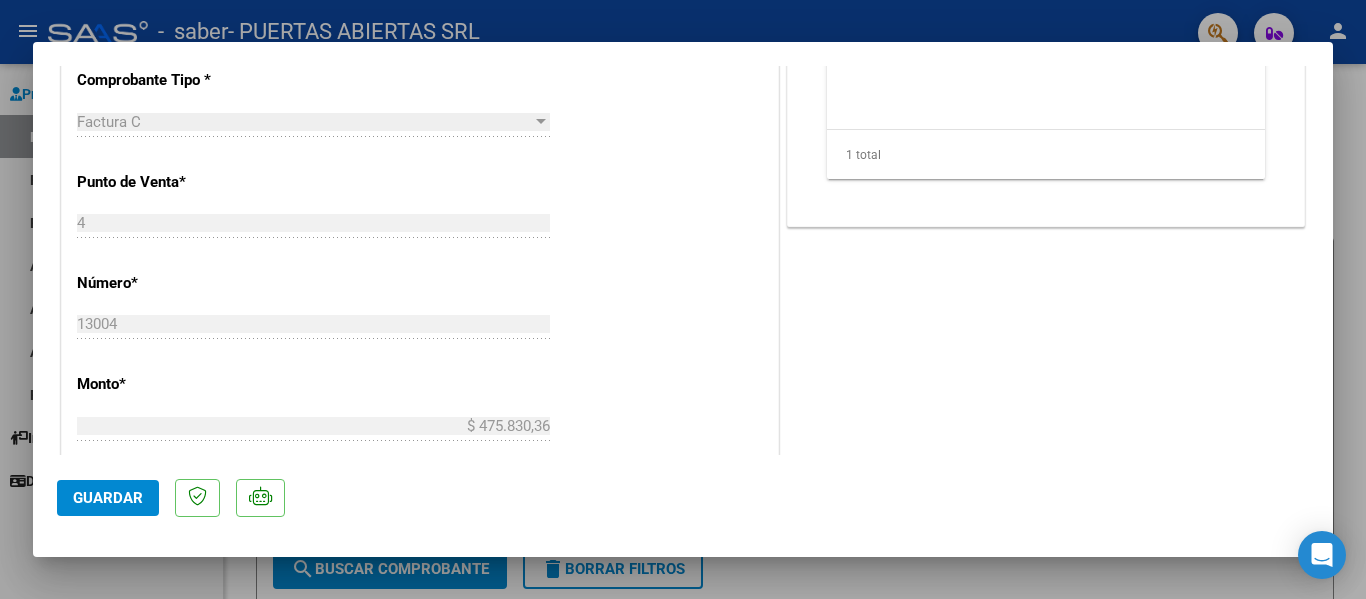 scroll, scrollTop: 600, scrollLeft: 0, axis: vertical 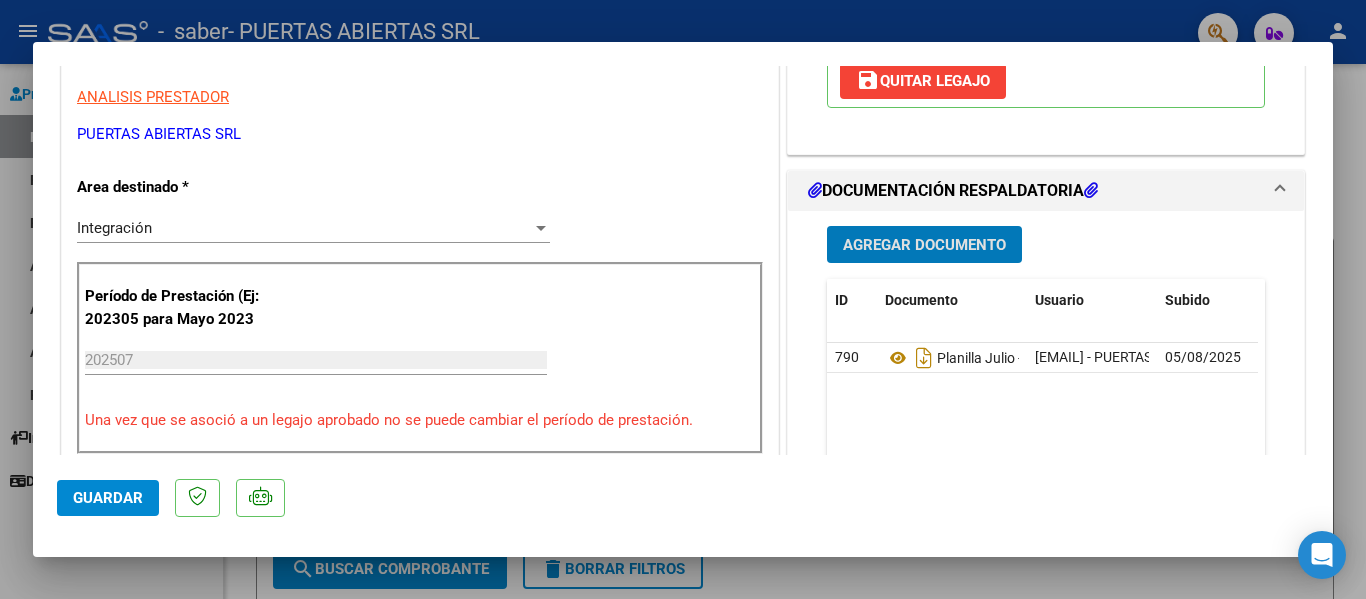 click on "Agregar Documento" at bounding box center (924, 245) 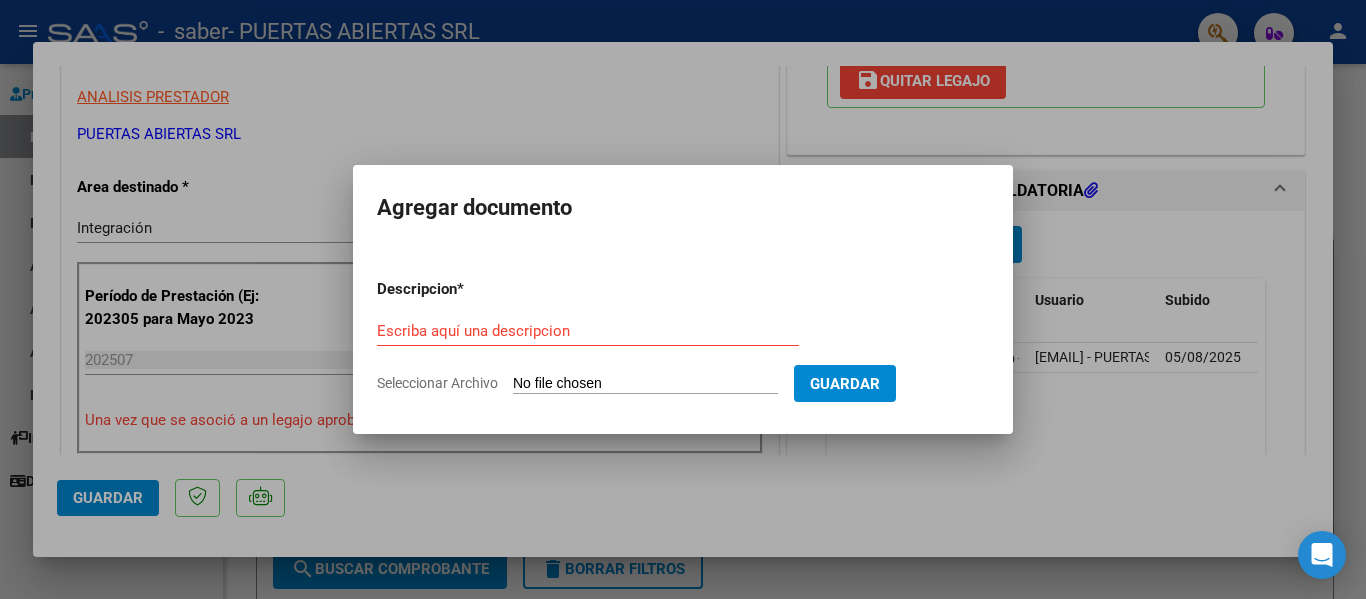 click on "Seleccionar Archivo" at bounding box center (645, 384) 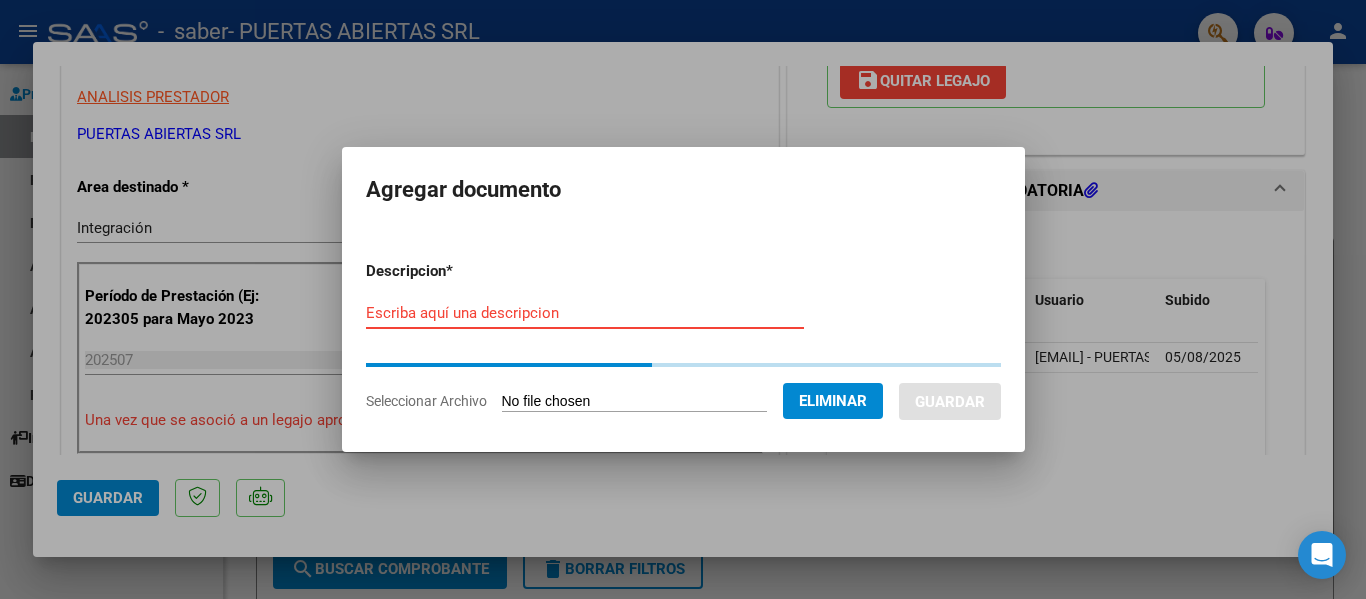 click on "Escriba aquí una descripcion" at bounding box center [585, 313] 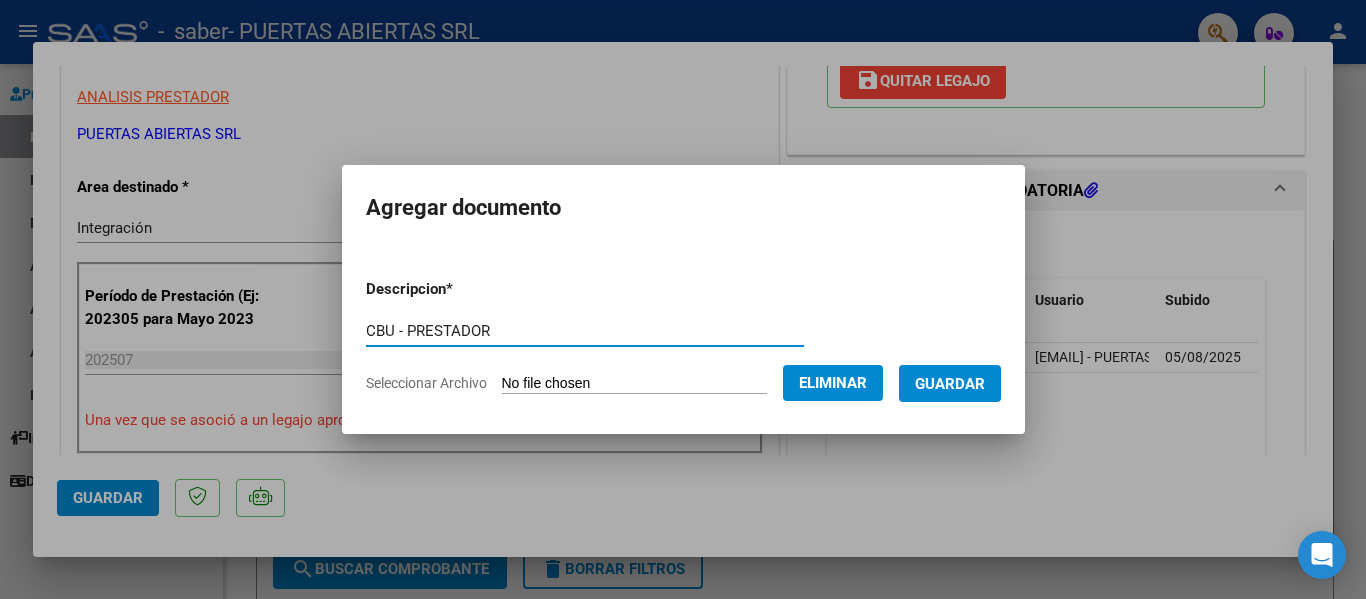 type on "CBU - PRESTADOR" 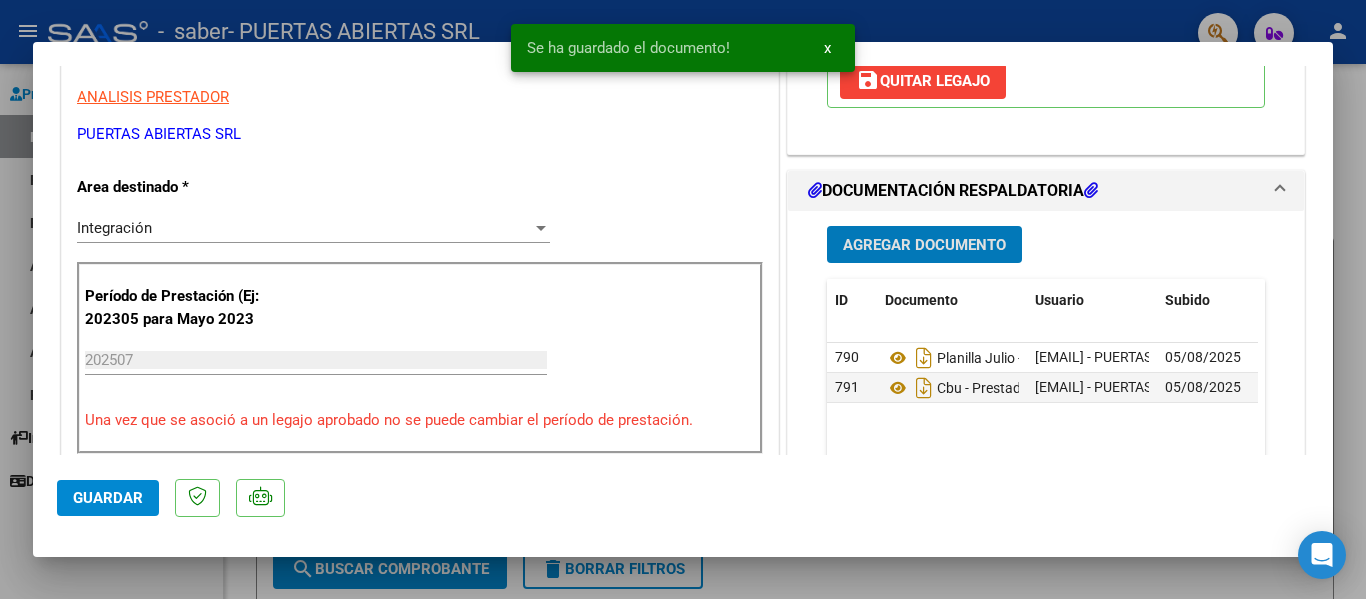 click on "Guardar" 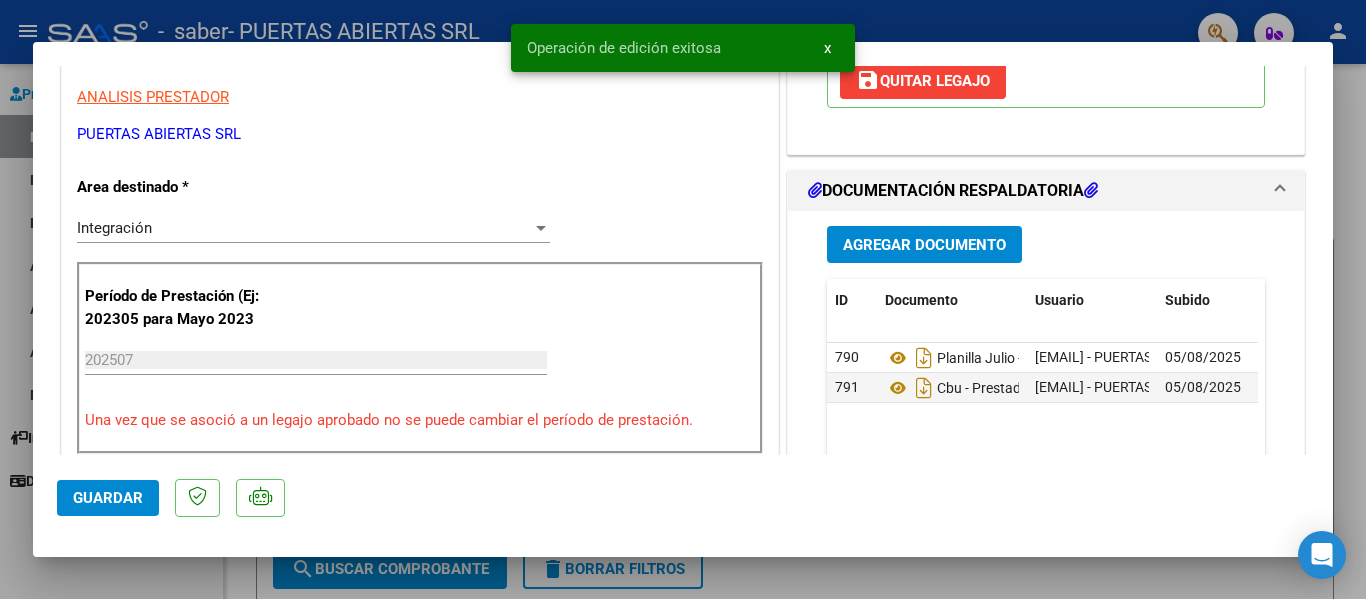 click on "COMPROBANTE VER COMPROBANTE ESTADO: Recibida. En proceso de confirmacion/aceptac por la OS. El comprobante fue leído exitosamente. DATOS DEL COMPROBANTE CUIT * [CUIT] Ingresar CUIT ANALISIS PRESTADOR PUERTAS ABIERTAS SRL ARCA Padrón Area destinado * Integración Seleccionar Area Período de Prestación (Ej: 202305 para Mayo 2023 202507 Ingrese el Período de Prestación como indica el ejemplo Una vez que se asoció a un legajo aprobado no se puede cambiar el período de prestación. Comprobante Tipo * Factura C Seleccionar Tipo Punto de Venta * 4 Ingresar el Nro. Número * 13004 Ingresar el Nro. Monto * $ 475.830,36 Ingresar el monto Fecha del Cpbt. * 2025-08-05 Ingresar la fecha CAE / CAEA (no ingrese CAI) 75311107074590 Ingresar el CAE o CAEA (no ingrese CAI) Fecha de Vencimiento Ingresar la fecha Ref. Externa Ingresar la ref. N° Liquidación Ingresar el N° Liquidación COMENTARIOS Comentarios del Prestador / Gerenciador: 202507 NO" at bounding box center [683, 300] 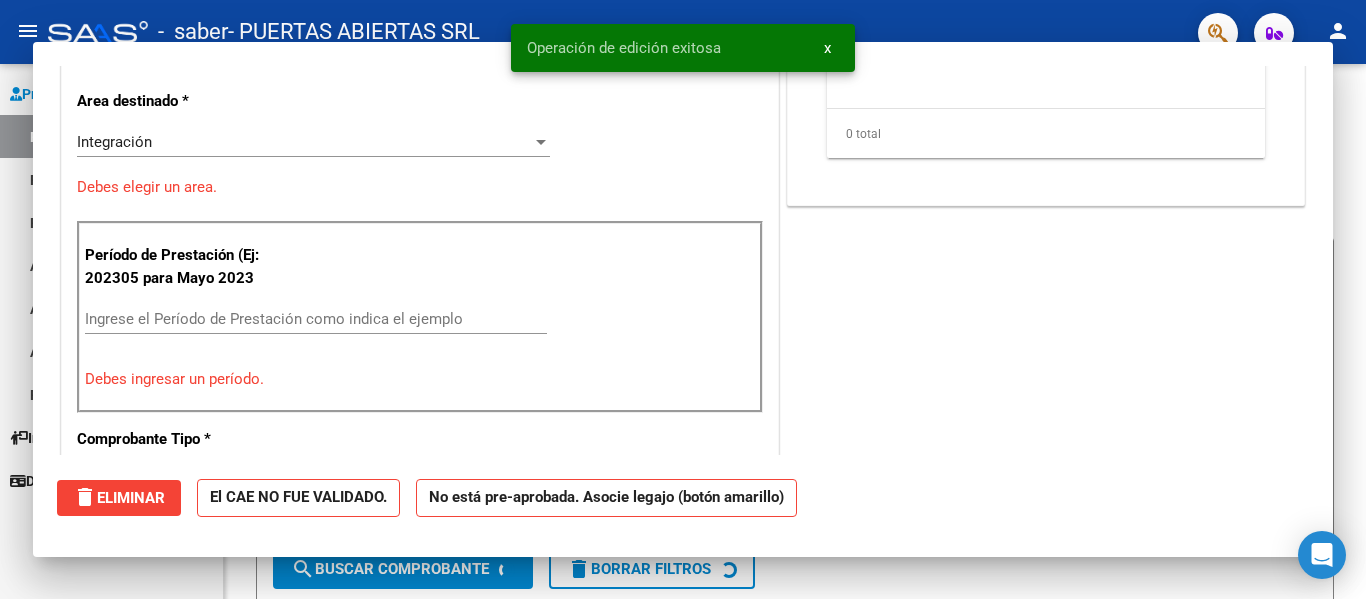 scroll, scrollTop: 339, scrollLeft: 0, axis: vertical 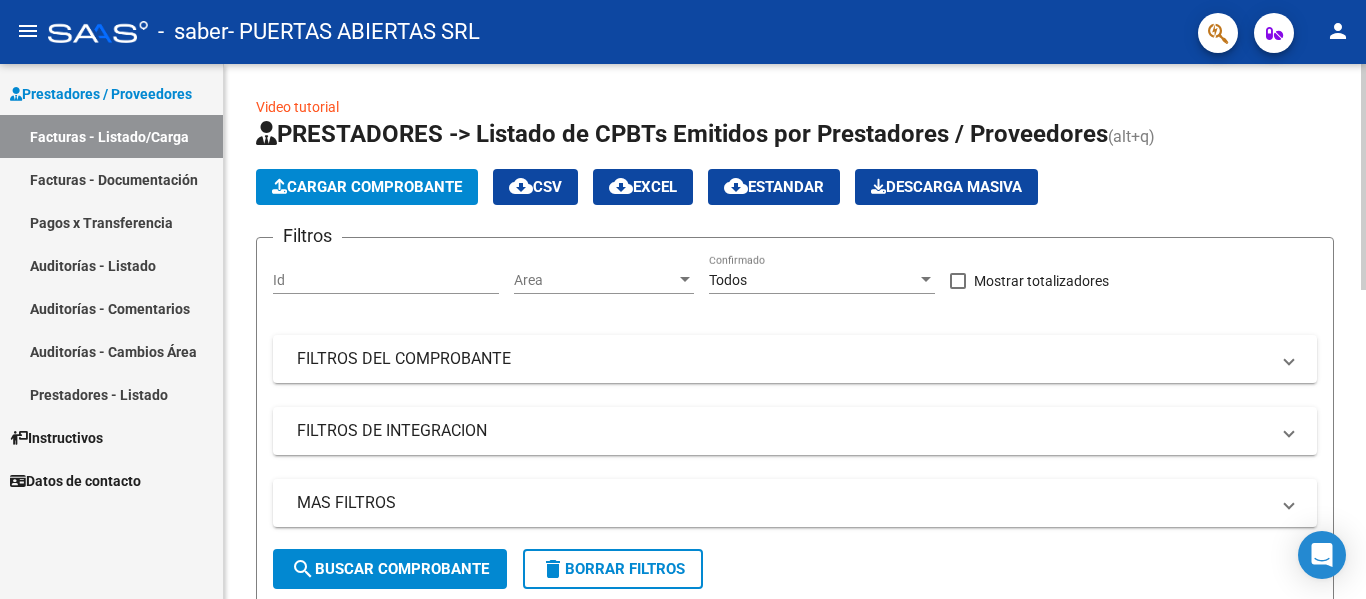 click on "Cargar Comprobante" 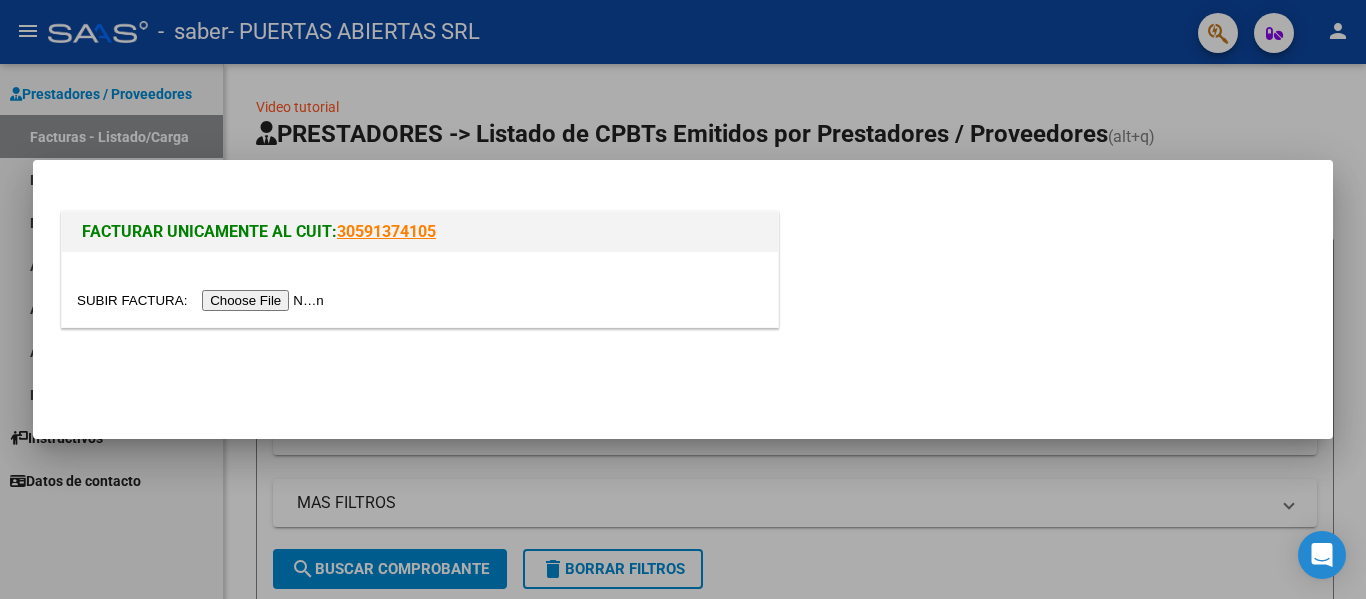 click at bounding box center [203, 300] 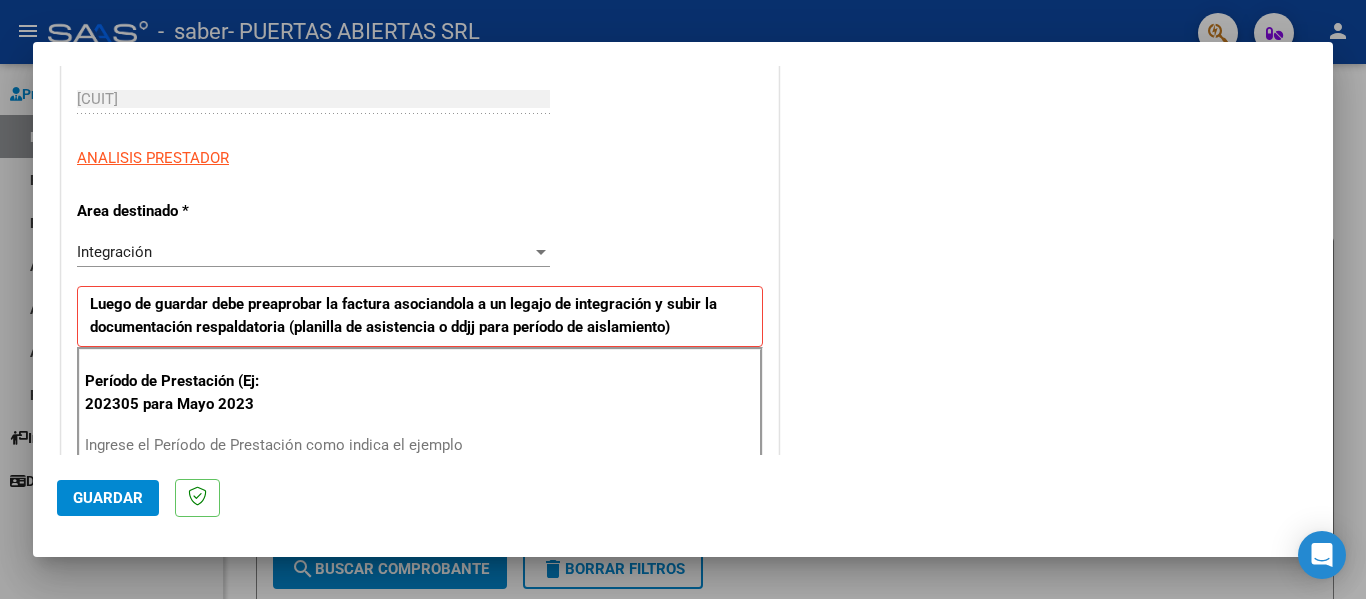 scroll, scrollTop: 400, scrollLeft: 0, axis: vertical 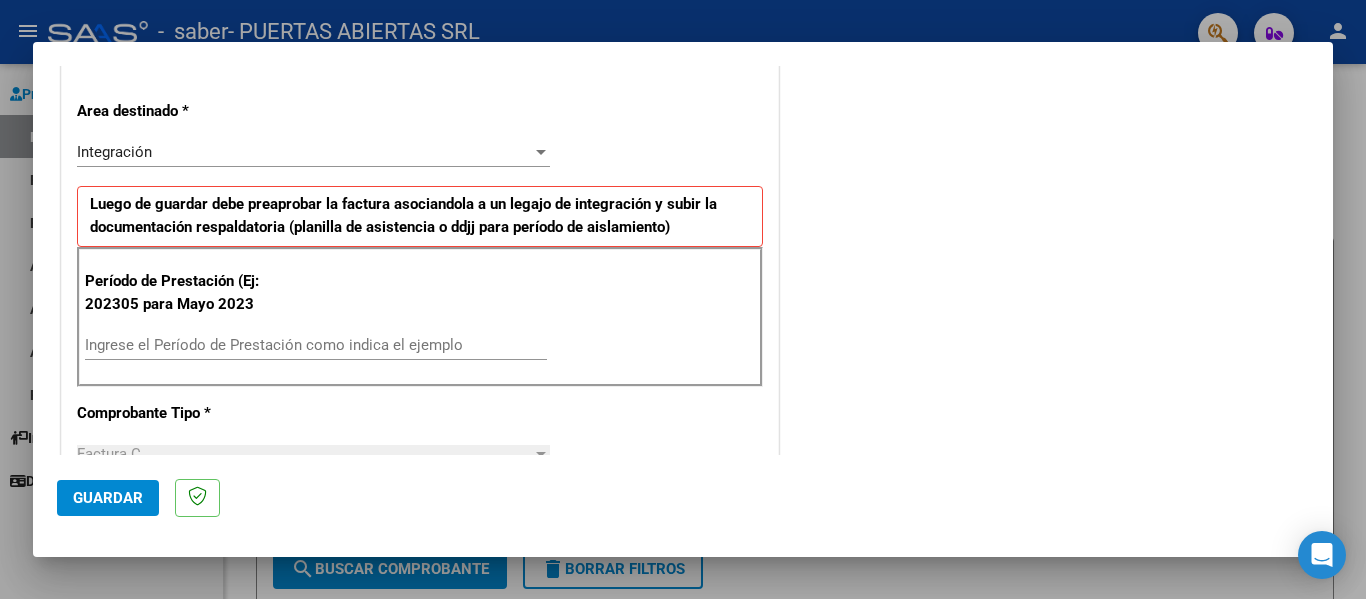 click on "Ingrese el Período de Prestación como indica el ejemplo" at bounding box center [316, 345] 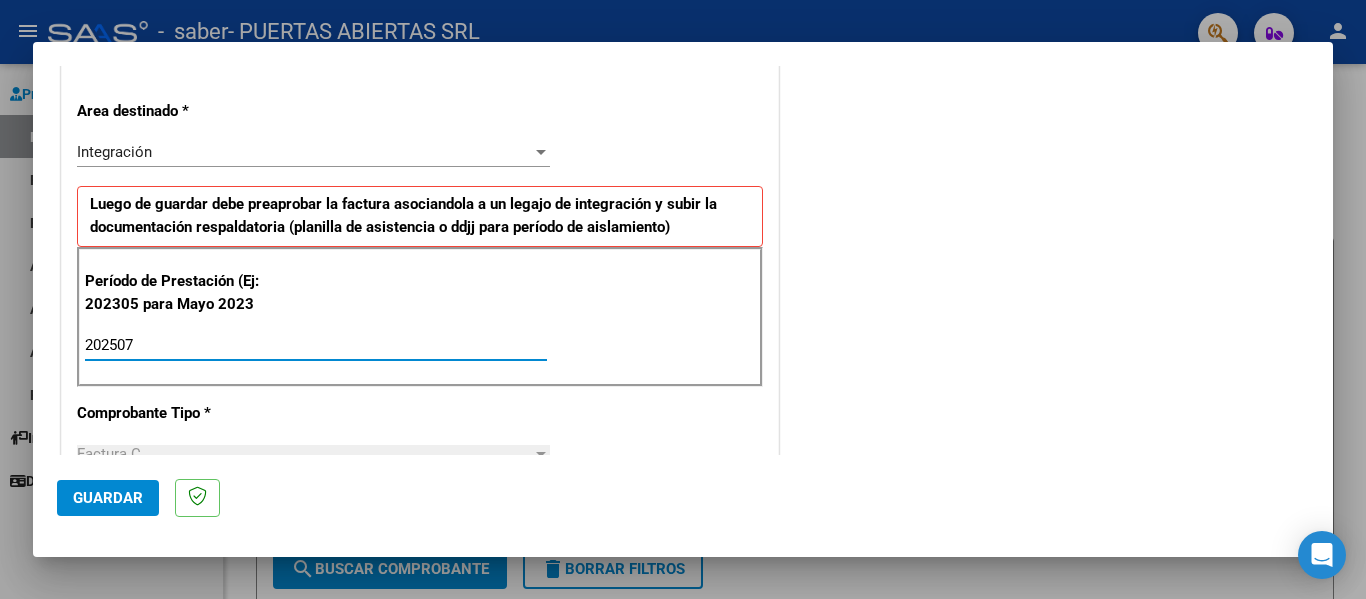 type on "202507" 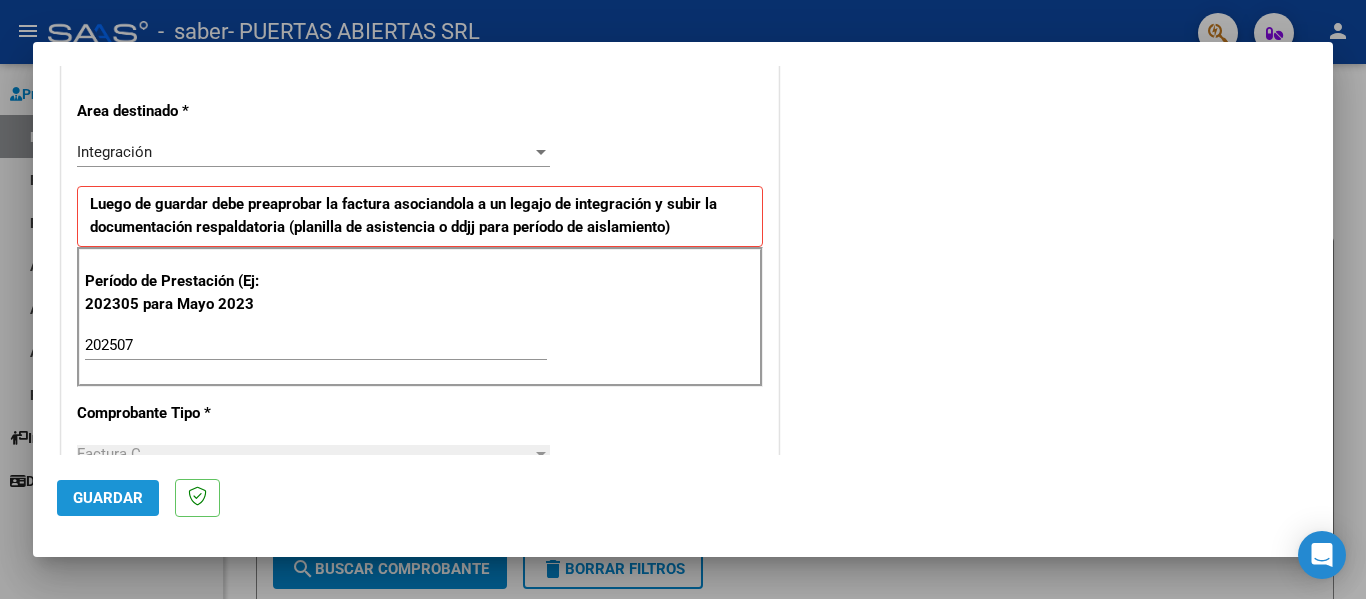 click on "Guardar" 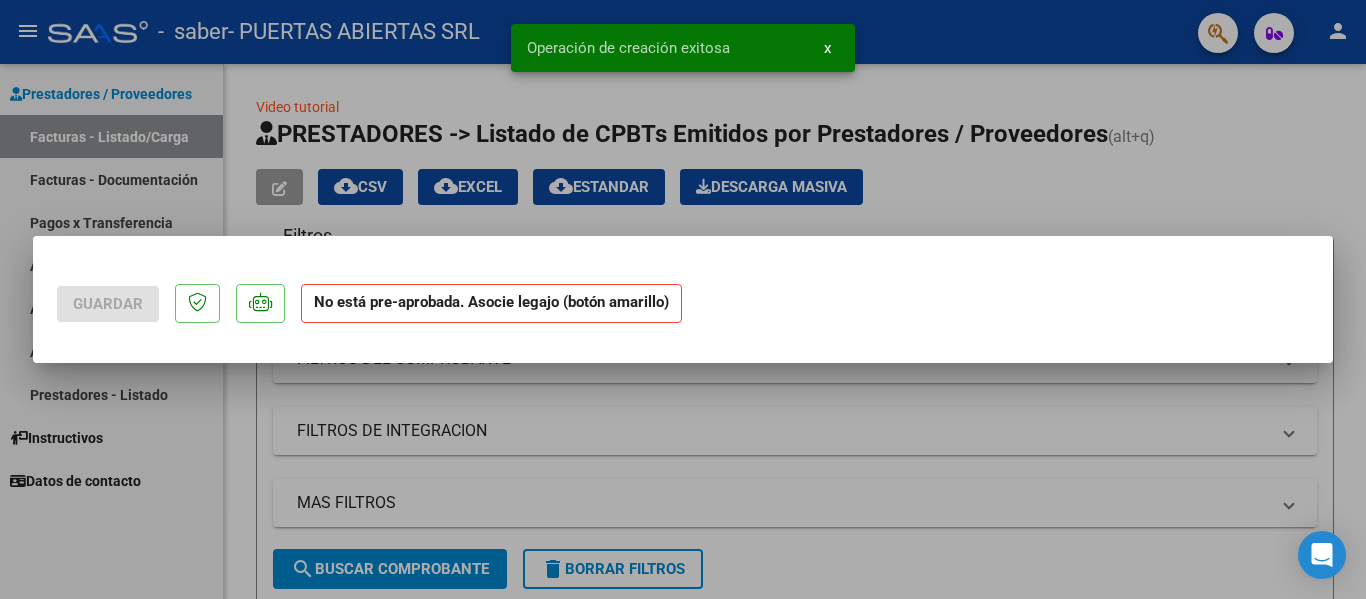 scroll, scrollTop: 0, scrollLeft: 0, axis: both 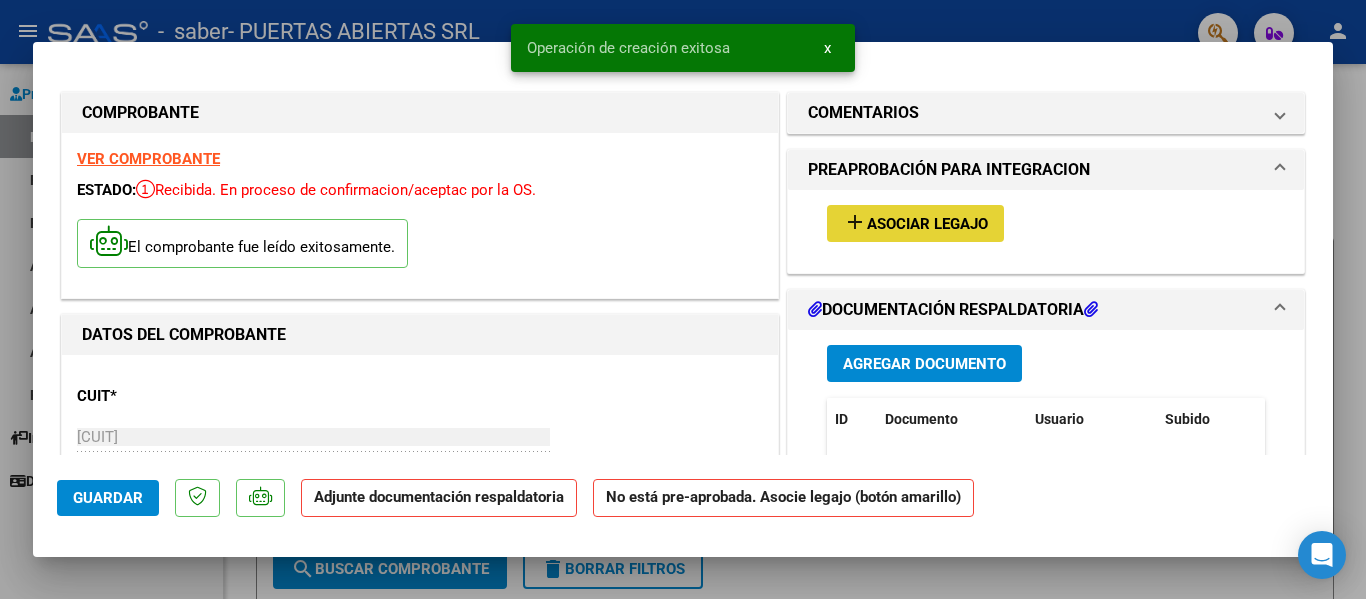 click on "add Asociar Legajo" at bounding box center [915, 223] 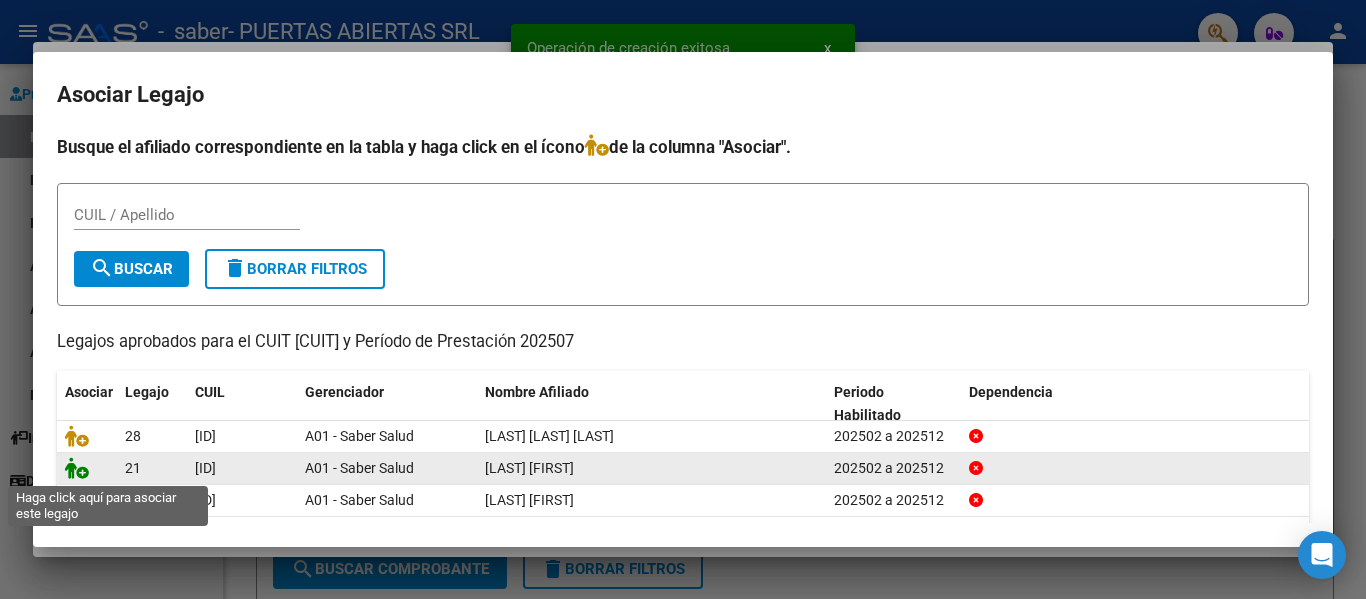 click 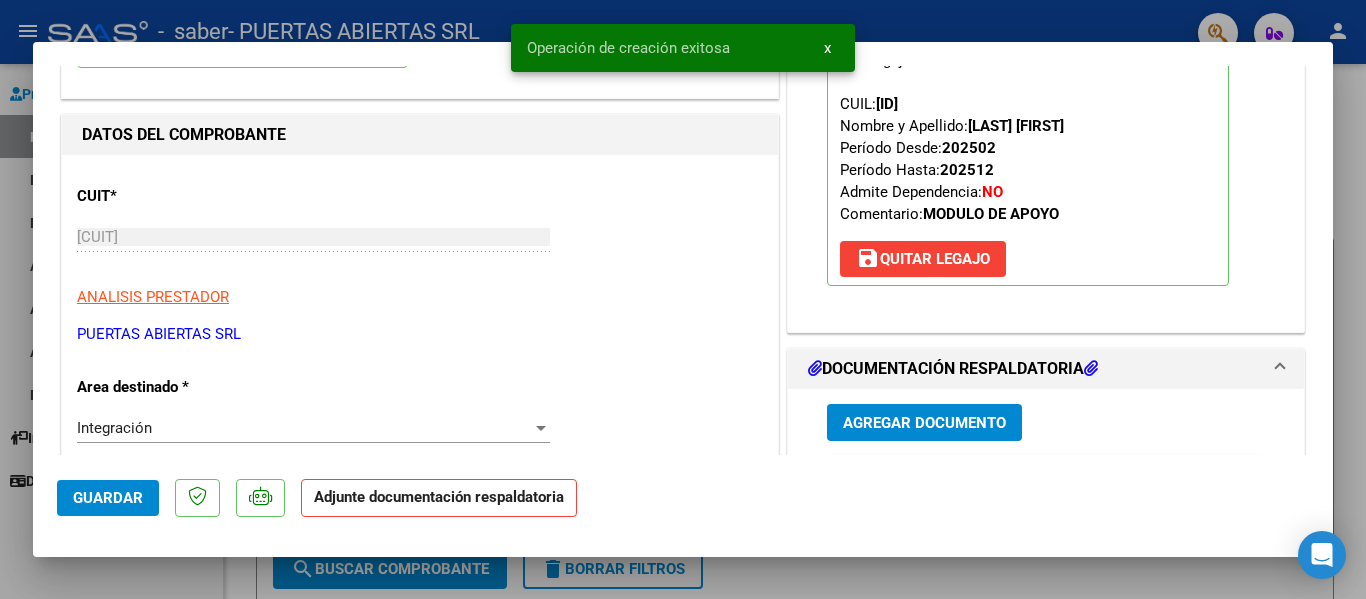 scroll, scrollTop: 300, scrollLeft: 0, axis: vertical 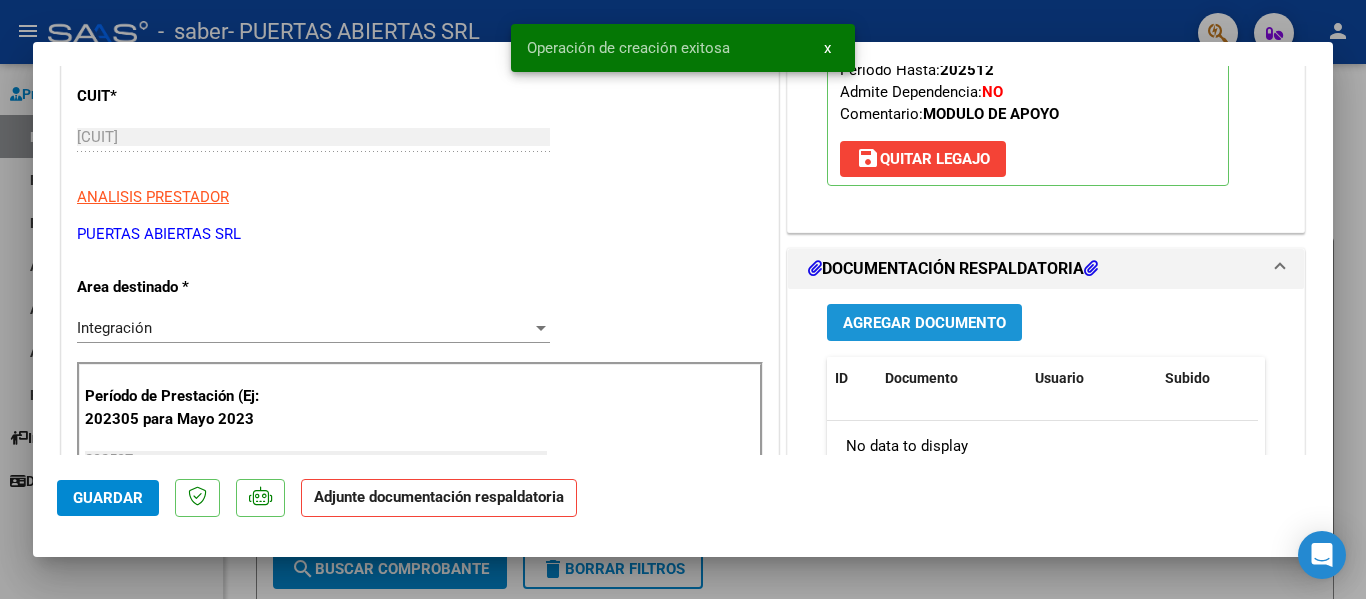 click on "Agregar Documento" at bounding box center (924, 322) 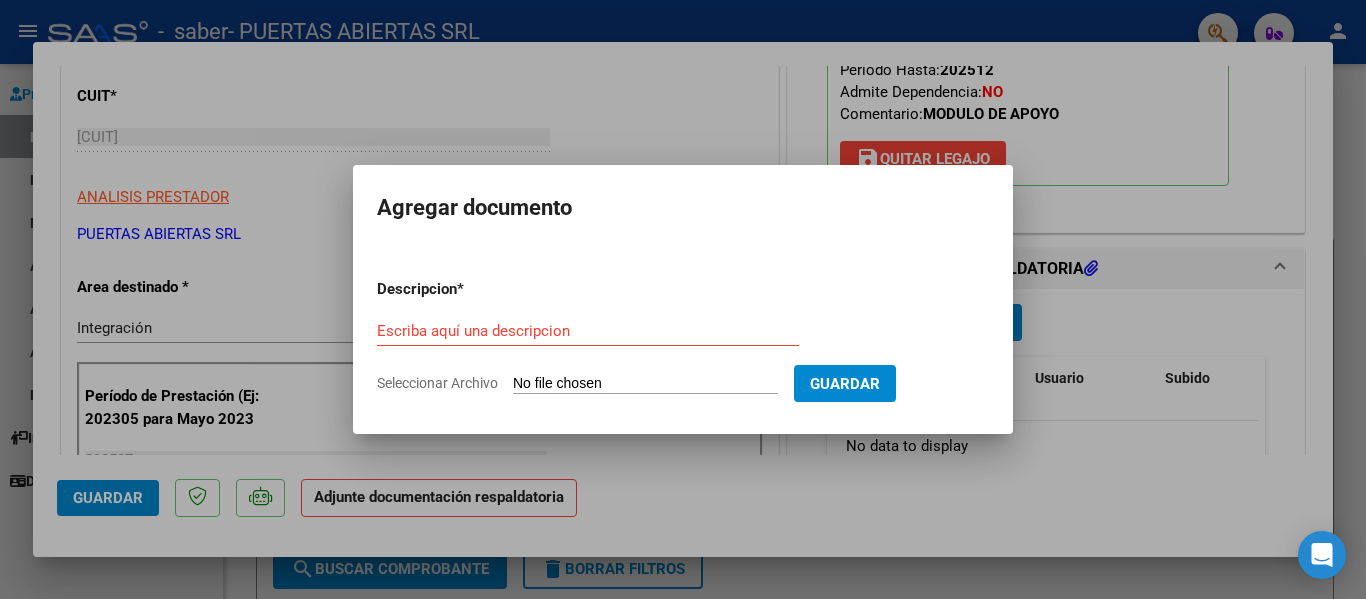 click on "Seleccionar Archivo" at bounding box center [645, 384] 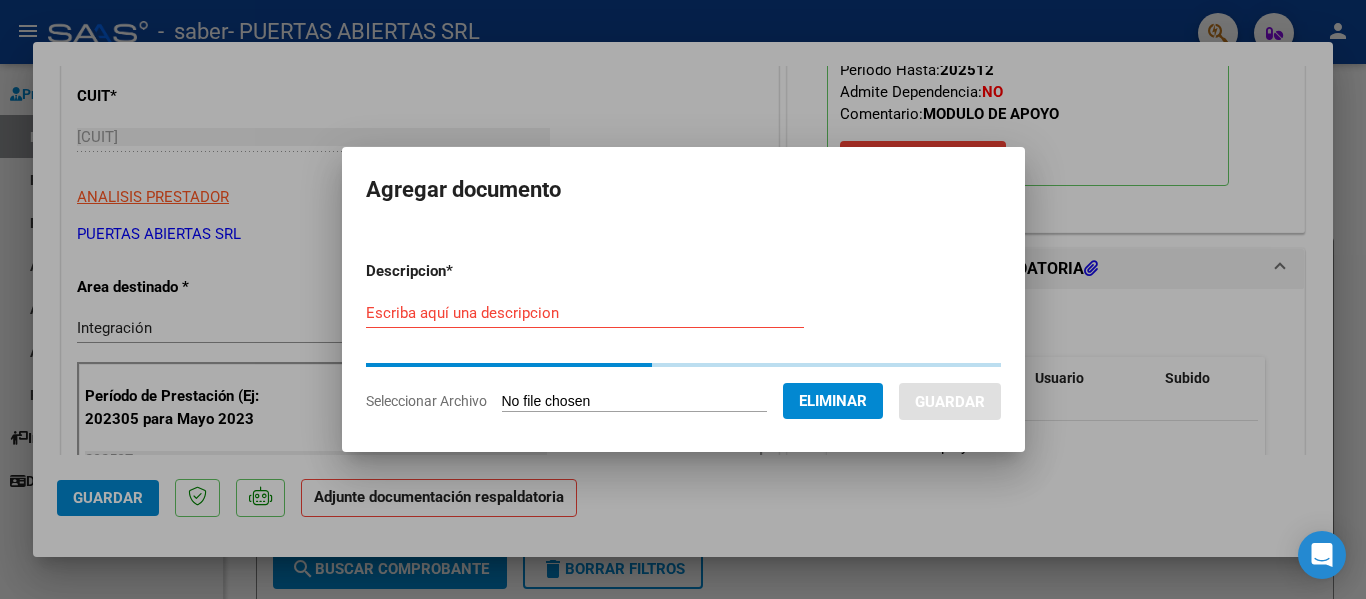 click on "Escriba aquí una descripcion" at bounding box center (585, 313) 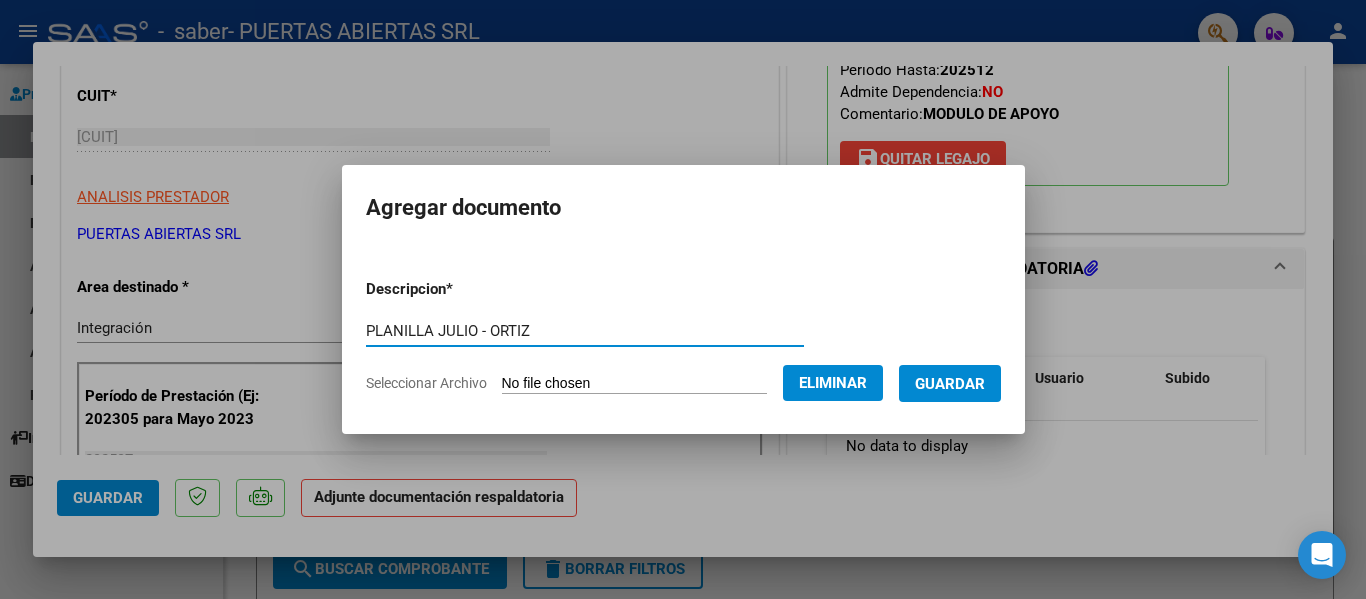 type on "PLANILLA JULIO - ORTIZ" 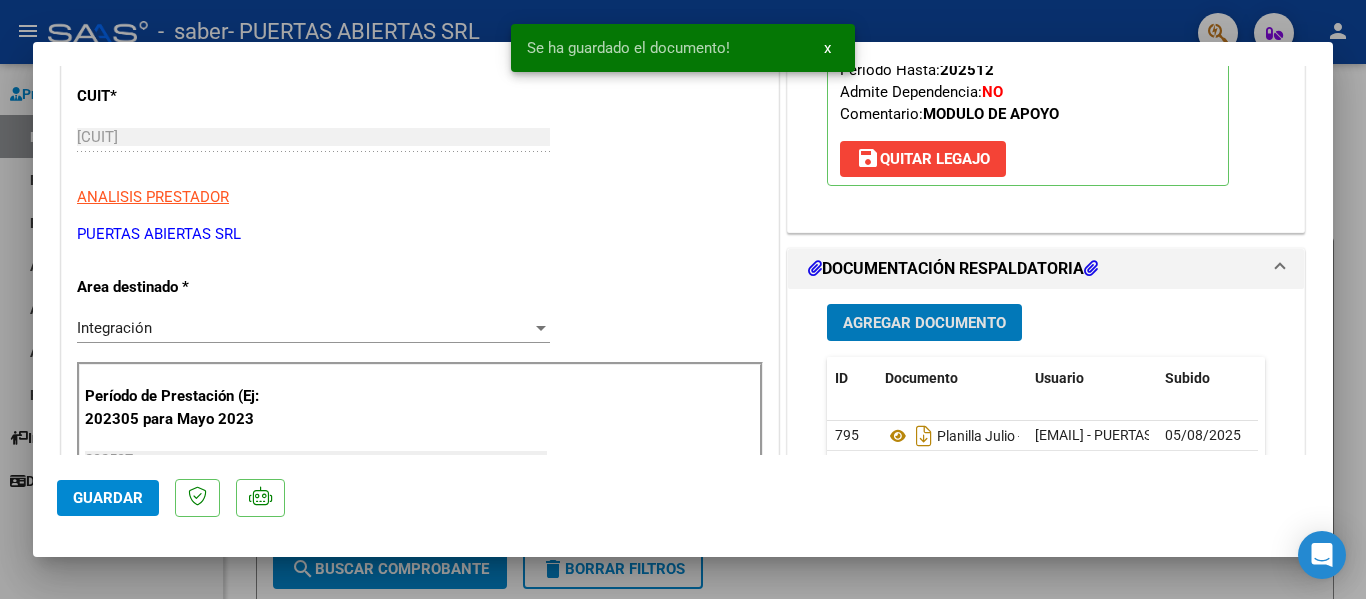 click on "Agregar Documento" at bounding box center [924, 323] 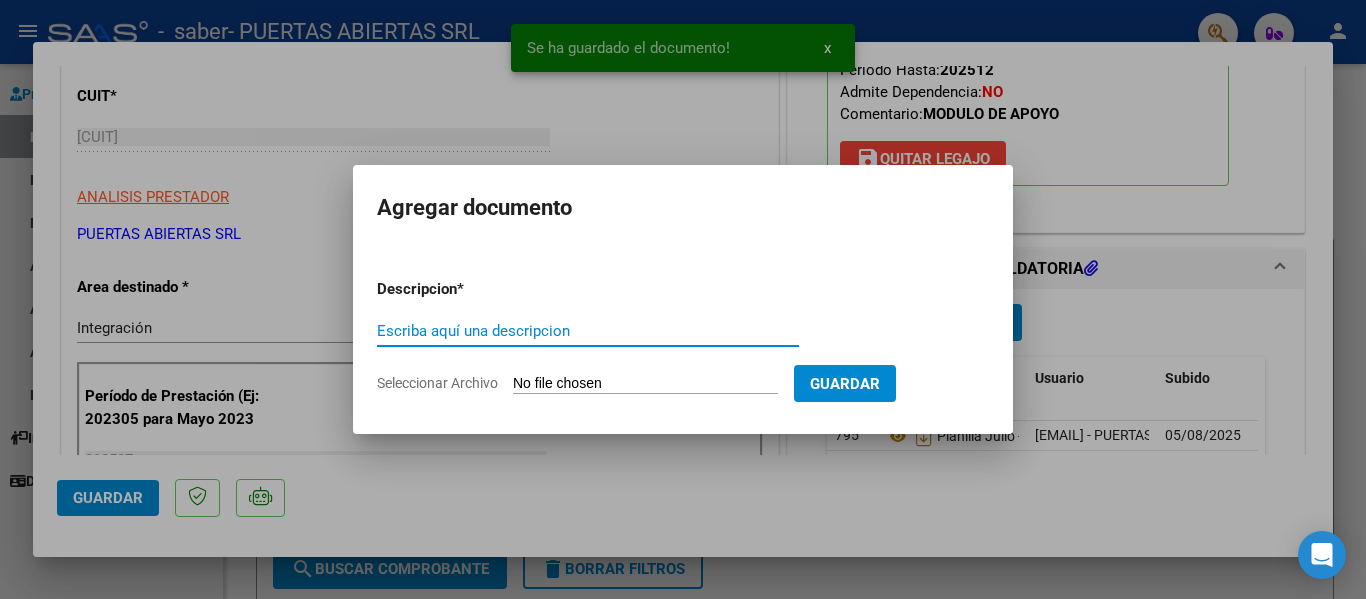 click on "Seleccionar Archivo" at bounding box center [645, 384] 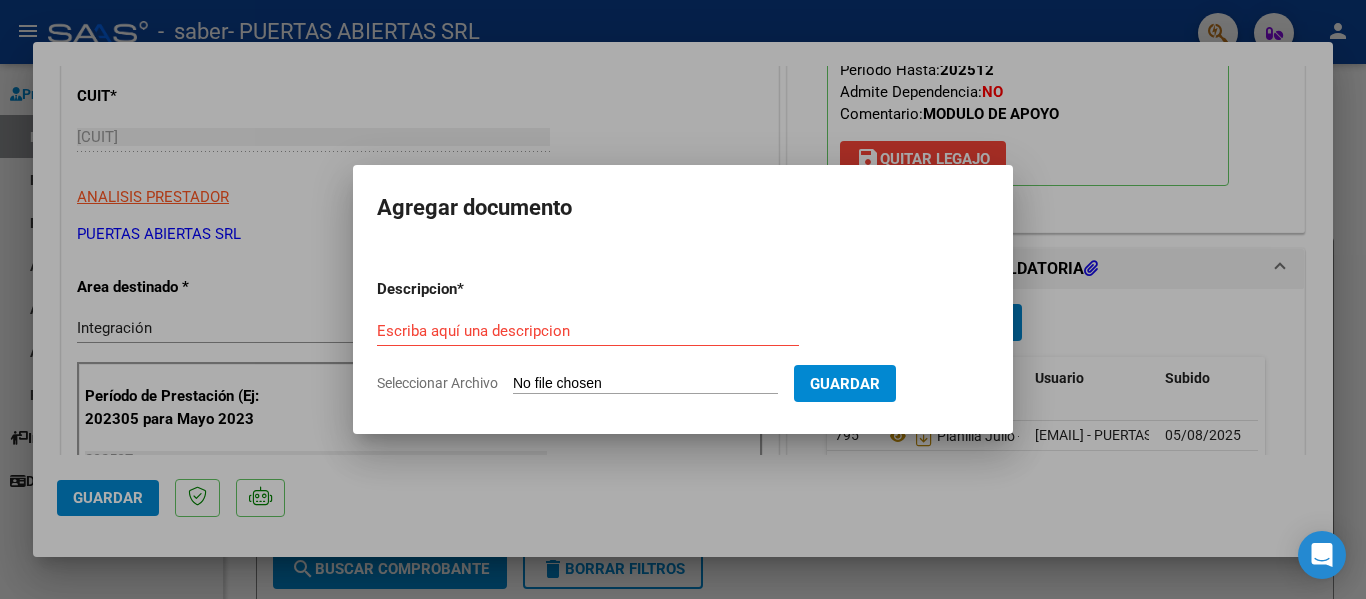 type on "C:\fakepath\CBU Puertas Abiertas SRL.pdf" 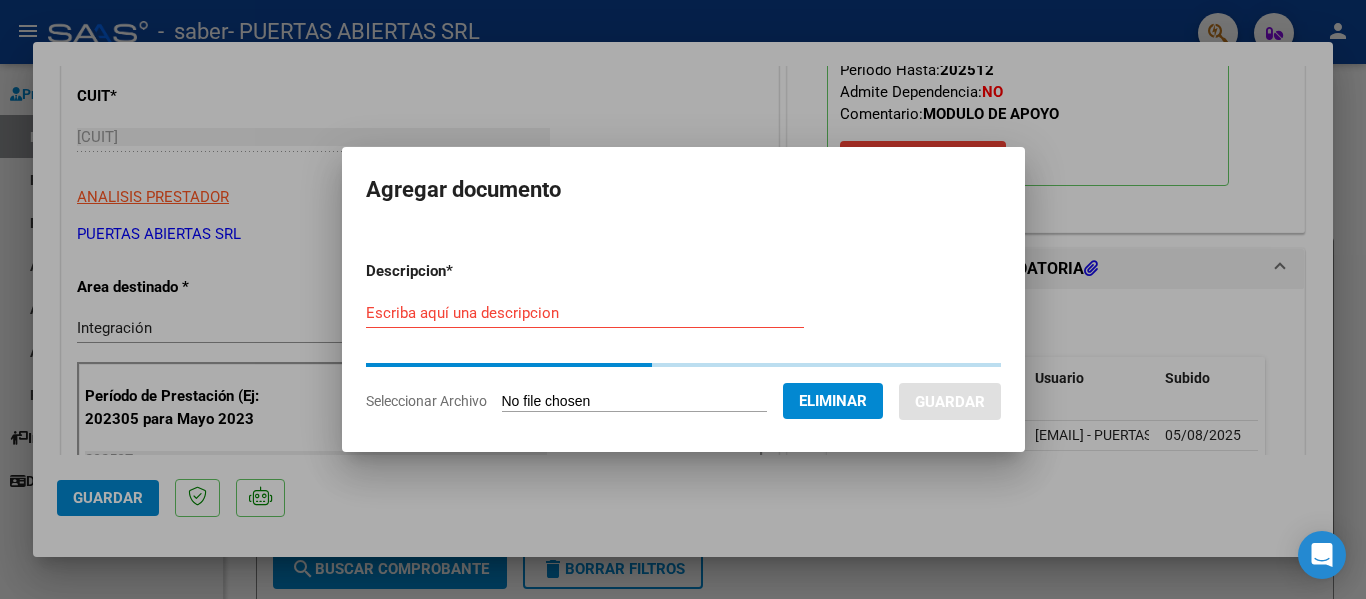 click on "Escriba aquí una descripcion" at bounding box center (585, 313) 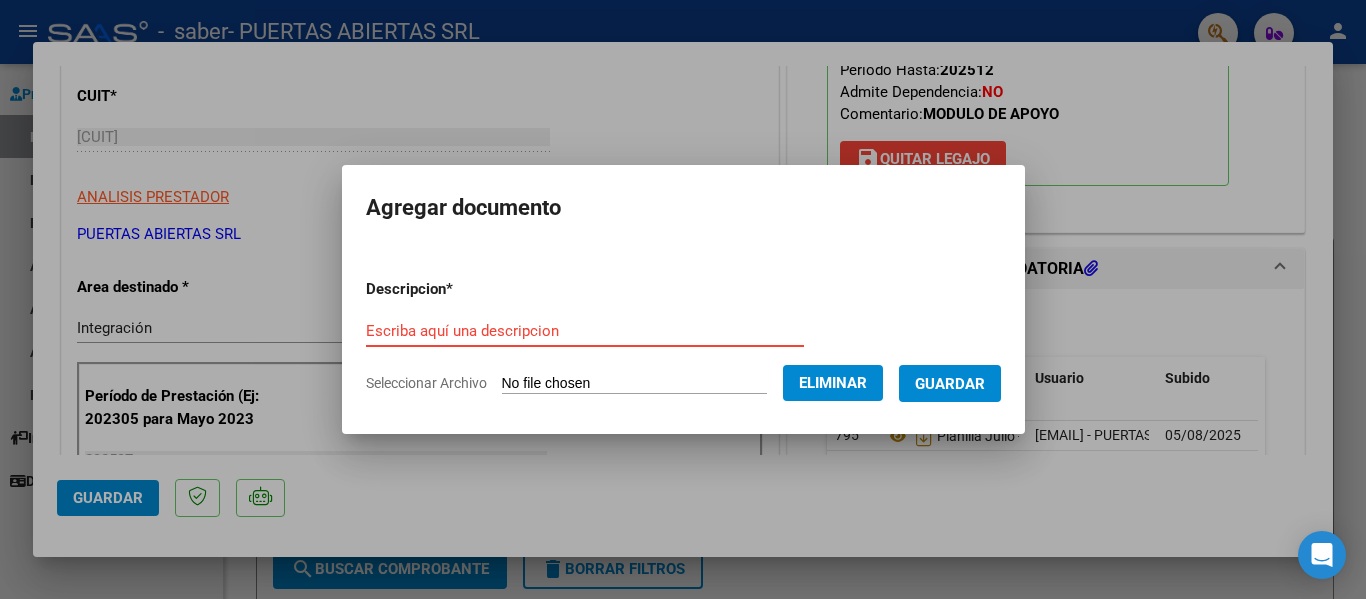 click on "Descripcion  *   Escriba aquí una descripcion  Seleccionar Archivo Eliminar Guardar" at bounding box center [683, 336] 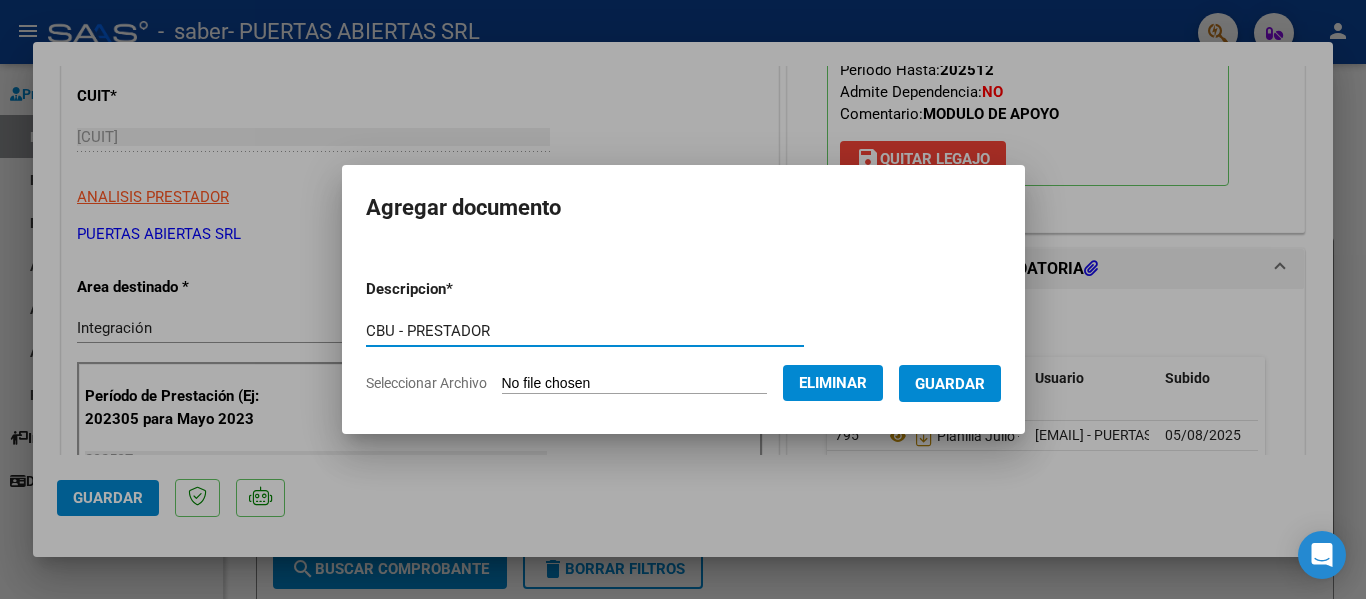 type on "CBU - PRESTADOR" 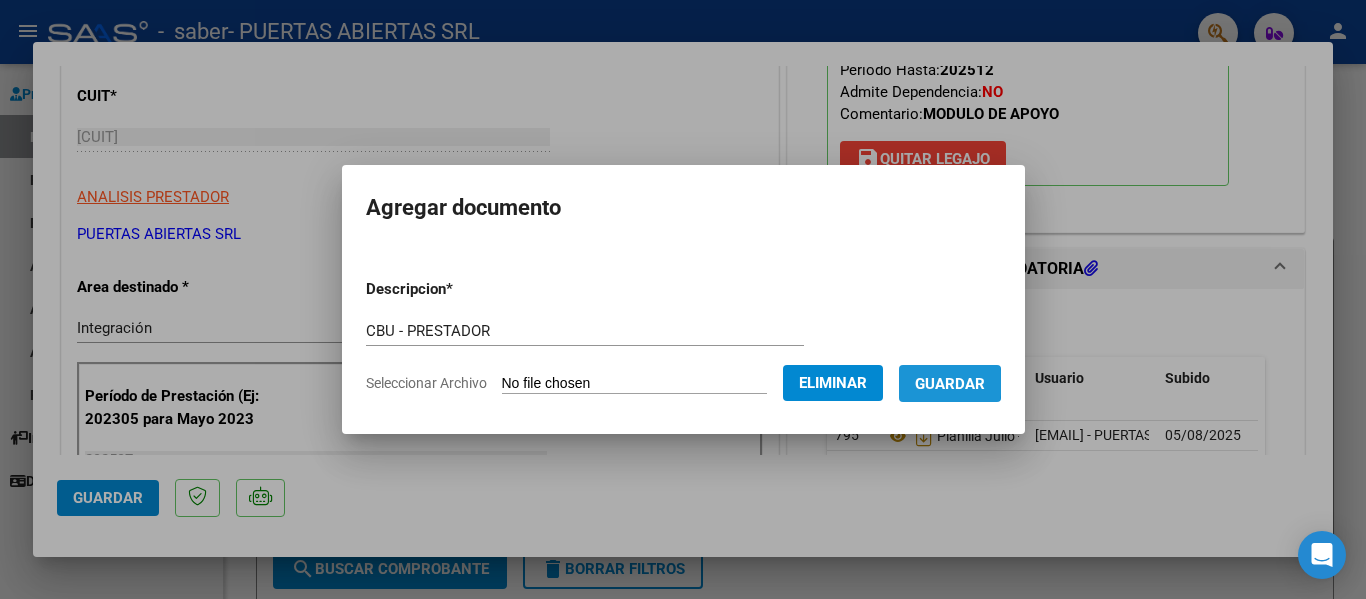 click on "Guardar" at bounding box center (950, 384) 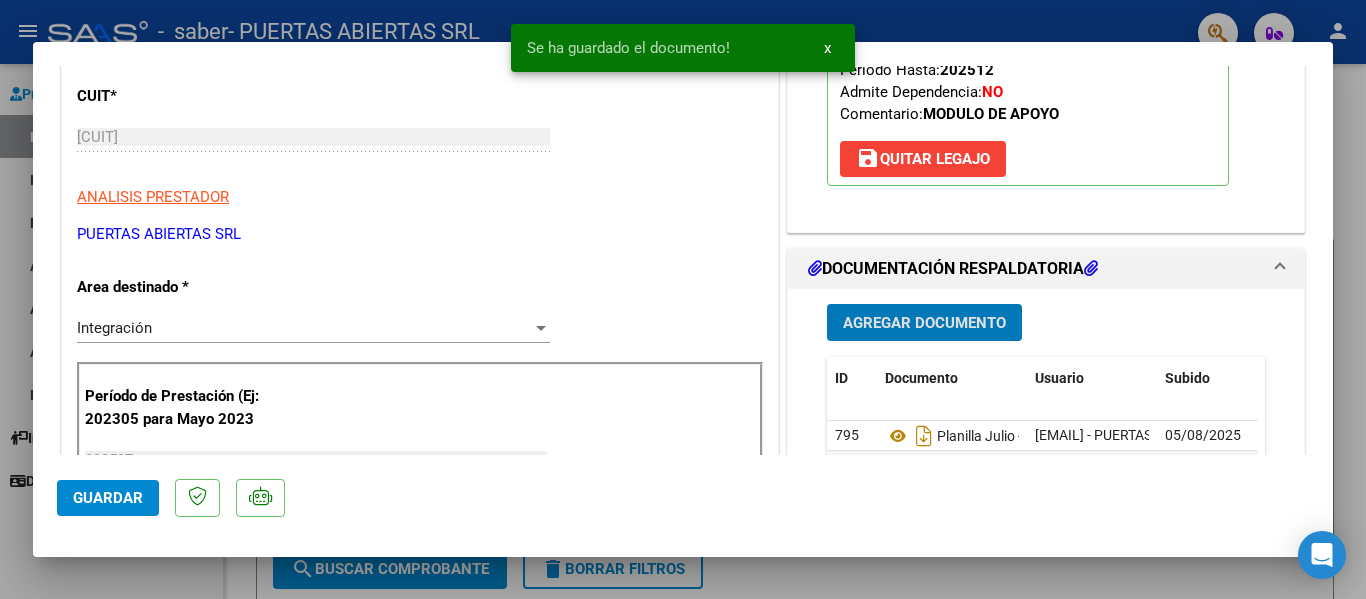 click on "Guardar" 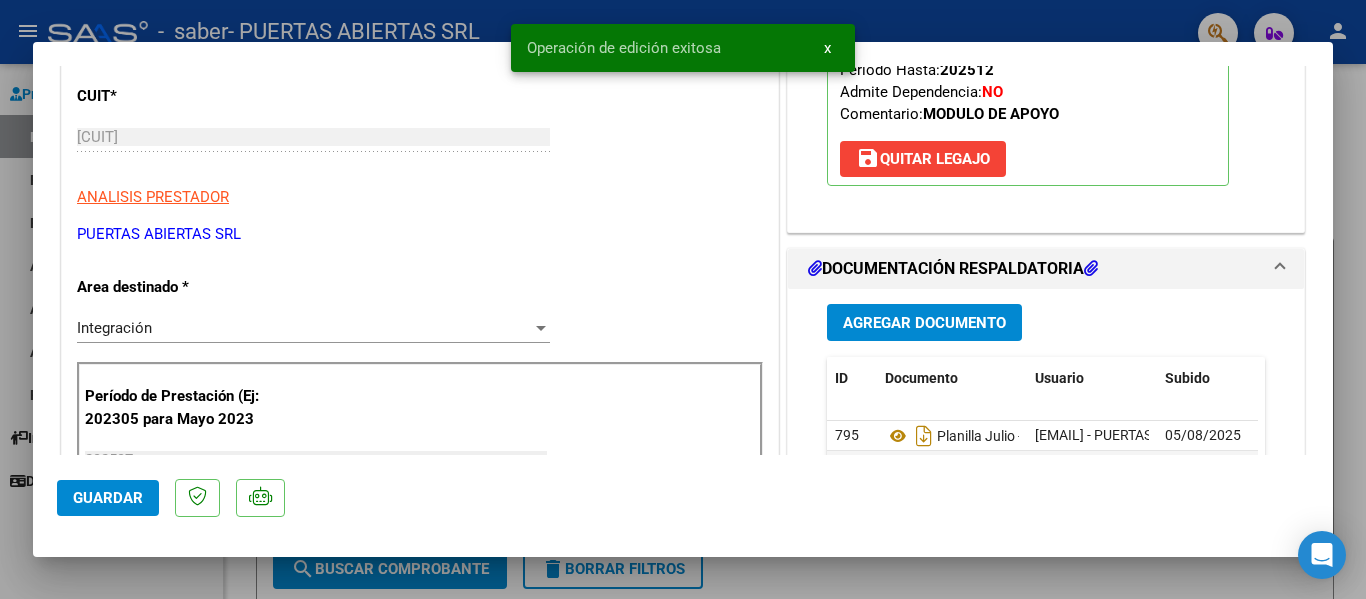 drag, startPoint x: 135, startPoint y: 569, endPoint x: 146, endPoint y: 569, distance: 11 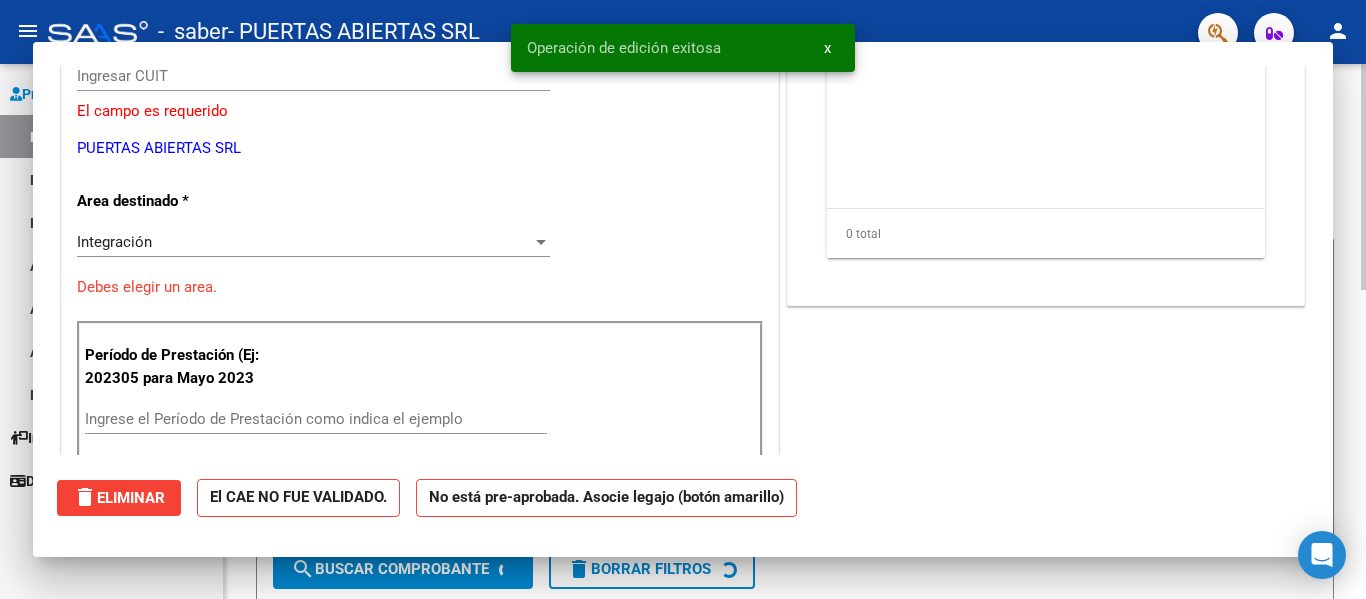 scroll, scrollTop: 0, scrollLeft: 0, axis: both 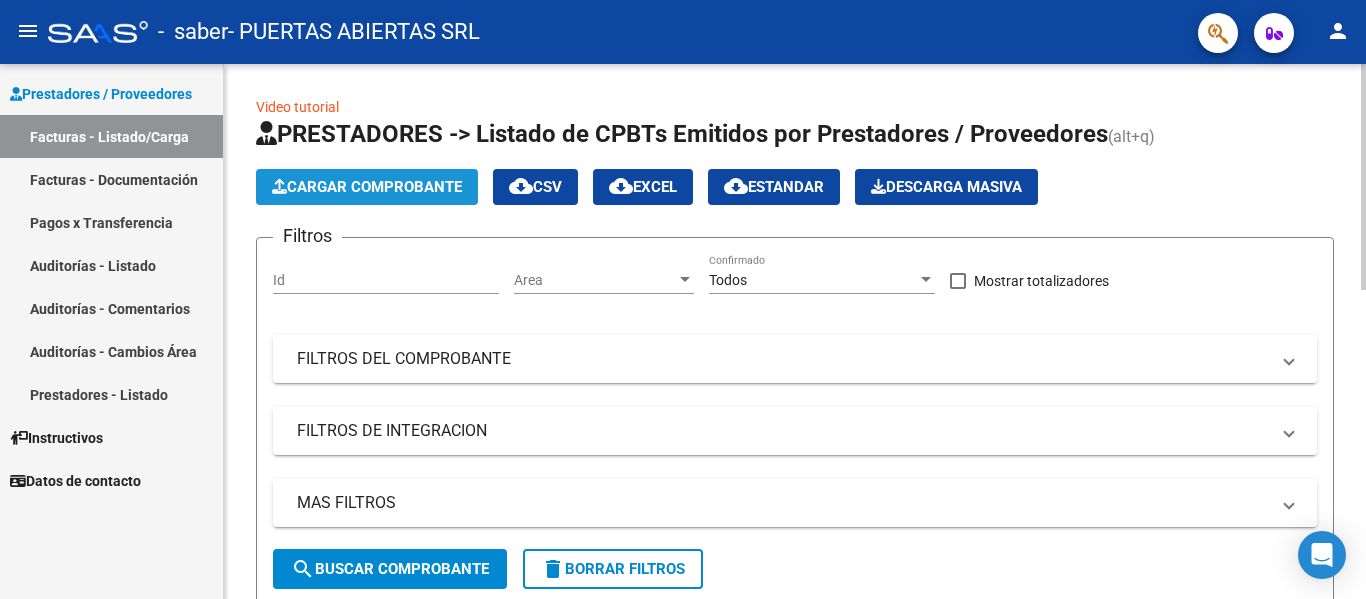click on "Cargar Comprobante" 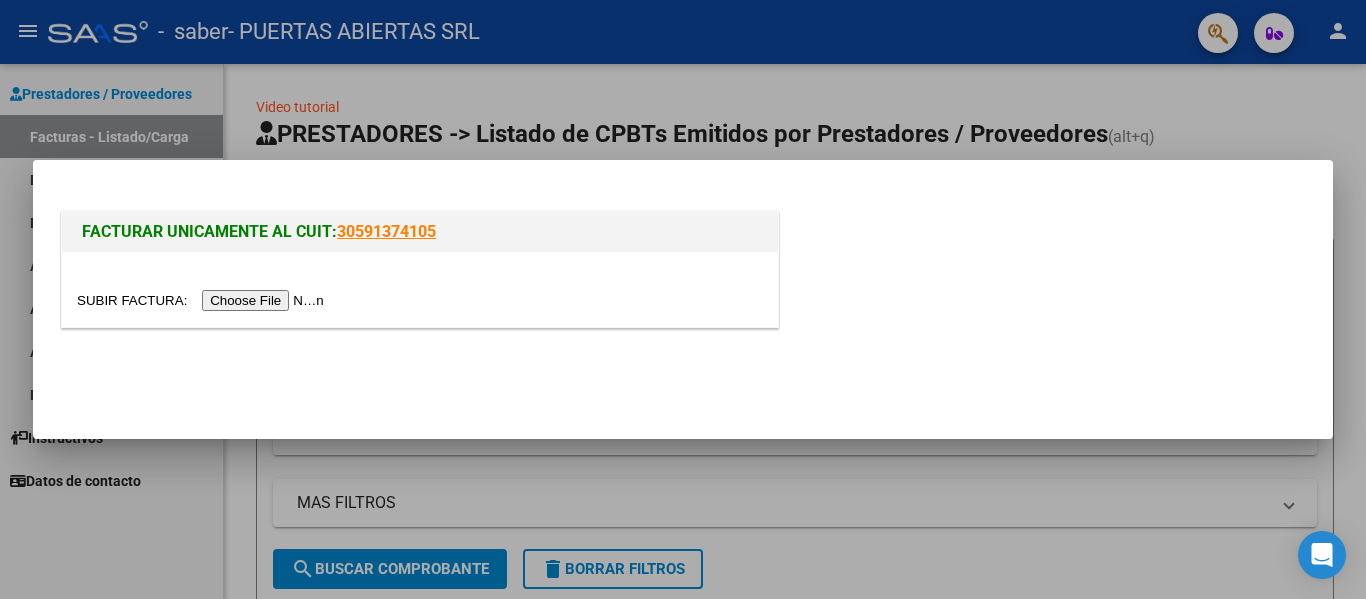click at bounding box center [203, 300] 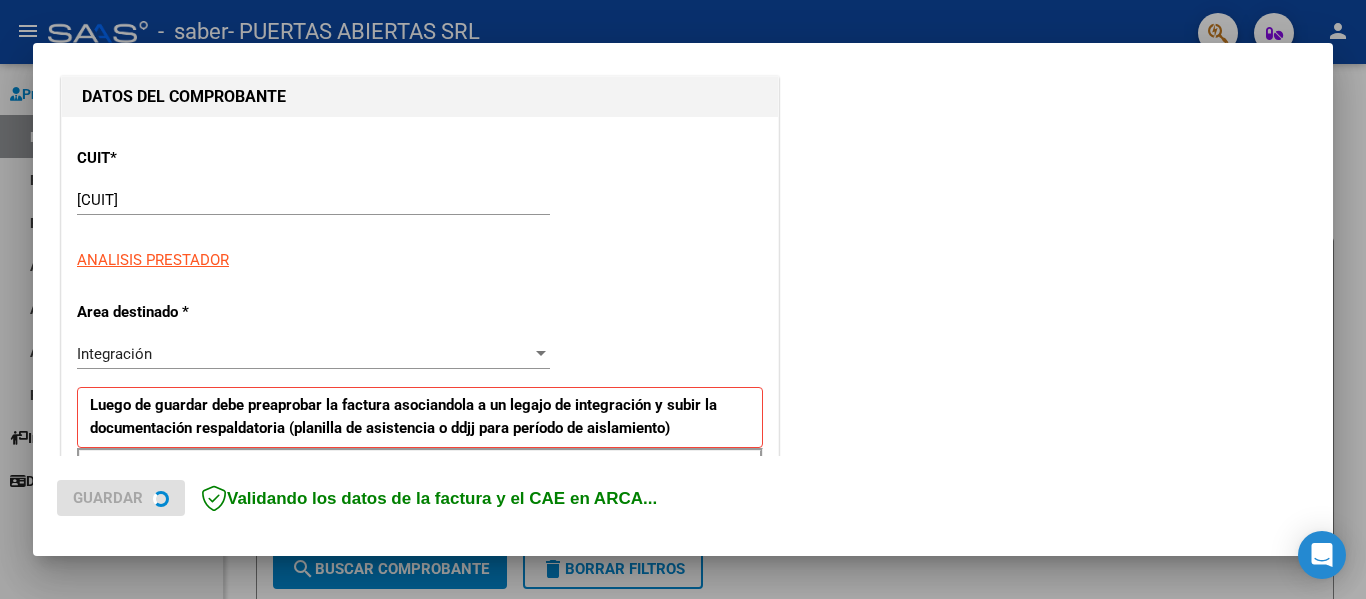 scroll, scrollTop: 400, scrollLeft: 0, axis: vertical 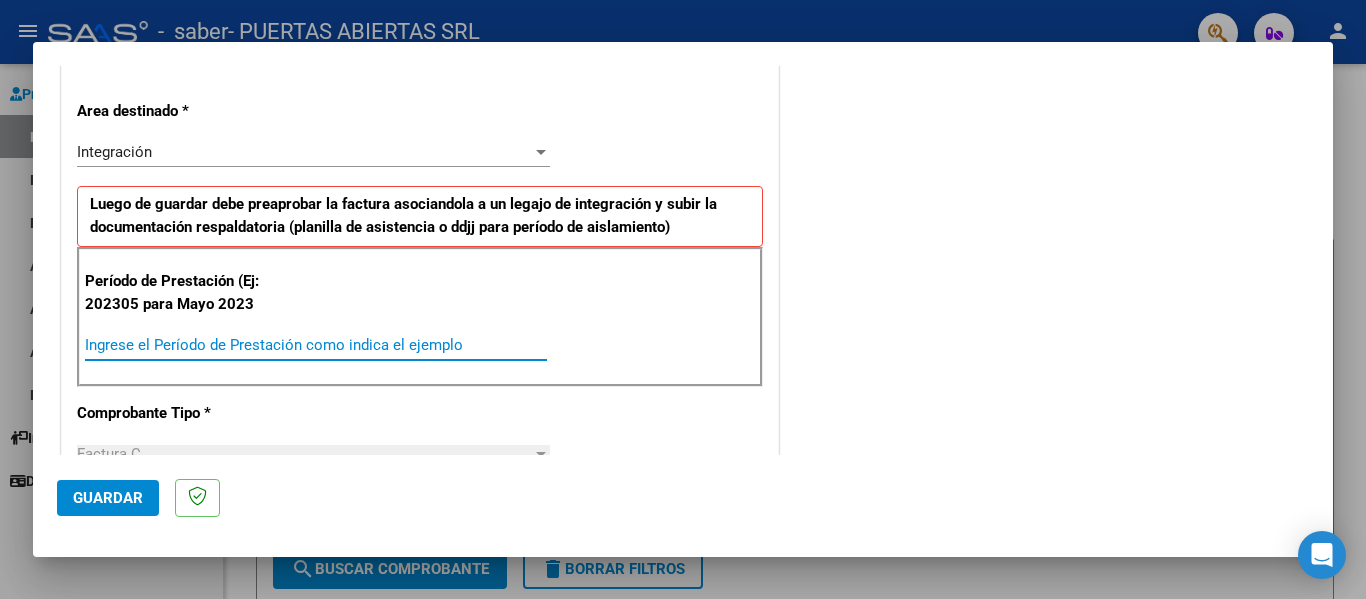 click on "Ingrese el Período de Prestación como indica el ejemplo" at bounding box center (316, 345) 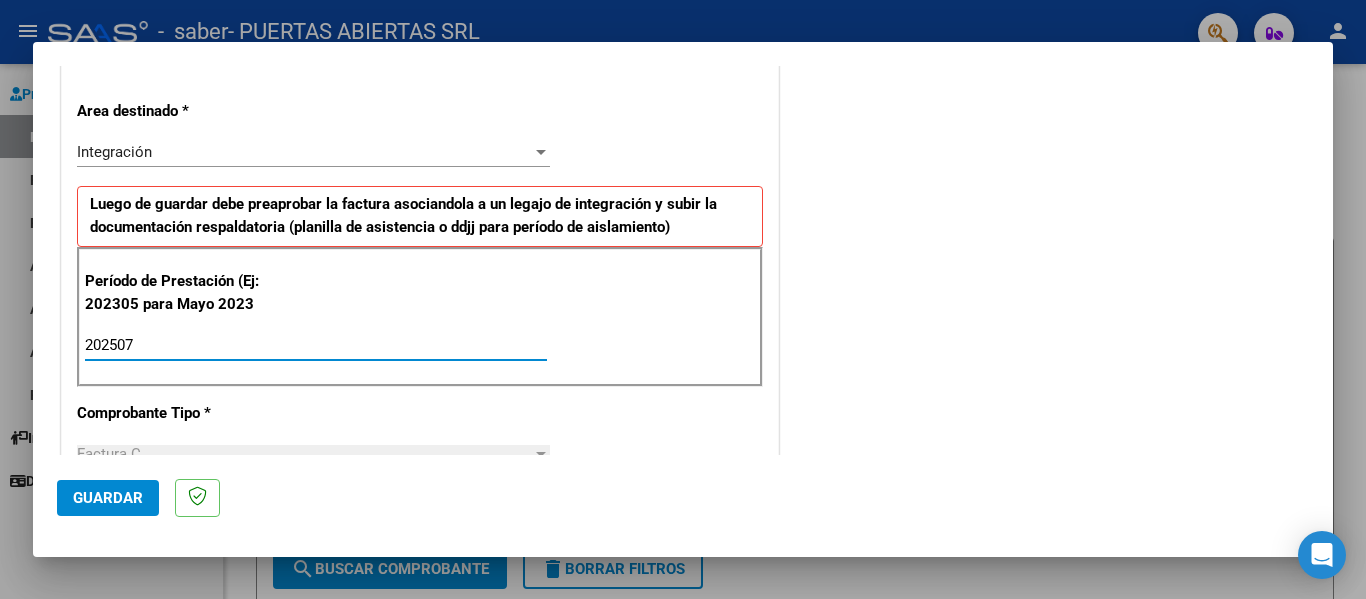 type on "202507" 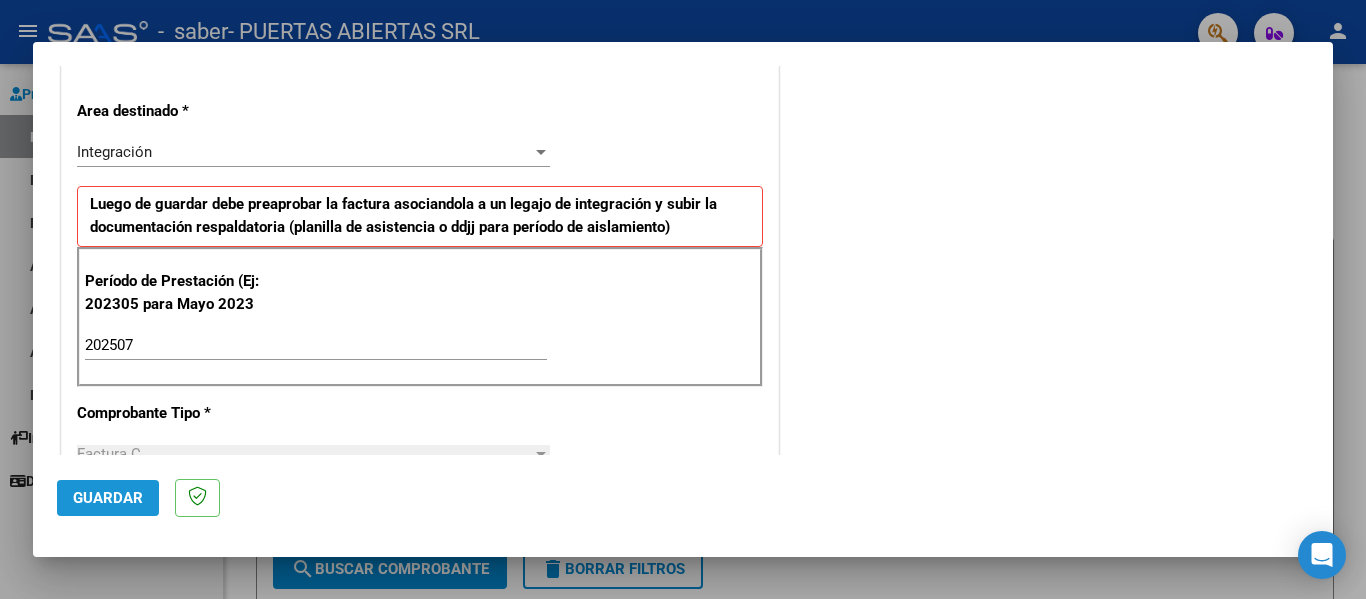 click on "Guardar" 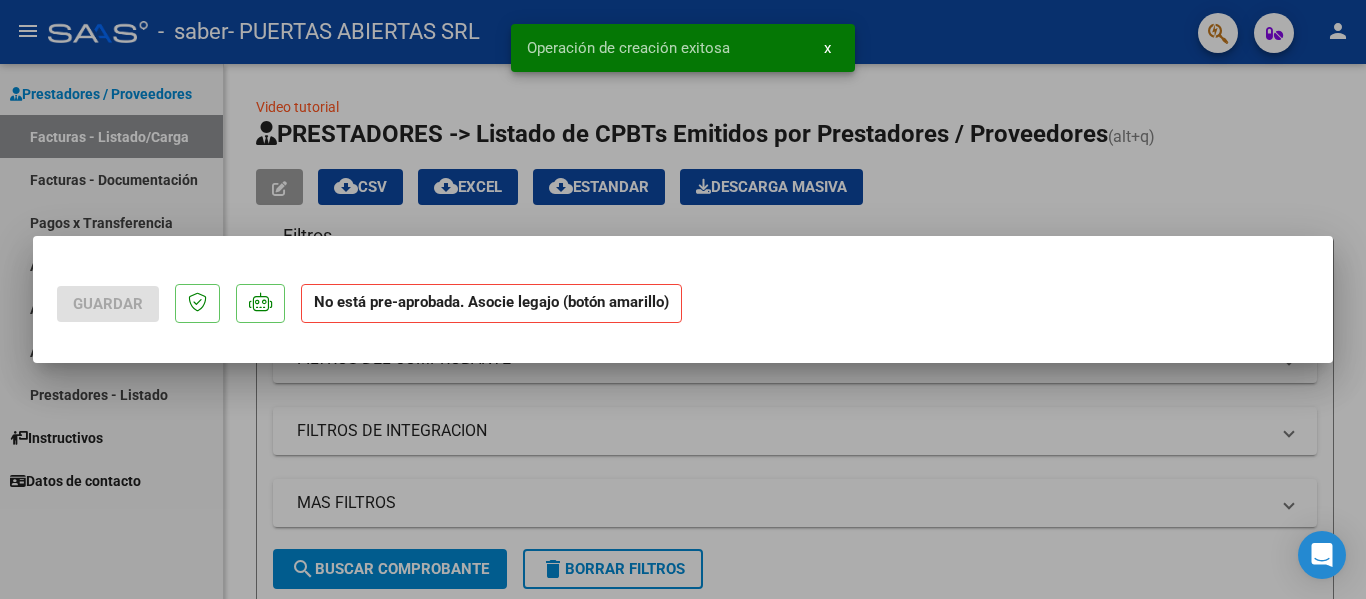 scroll, scrollTop: 0, scrollLeft: 0, axis: both 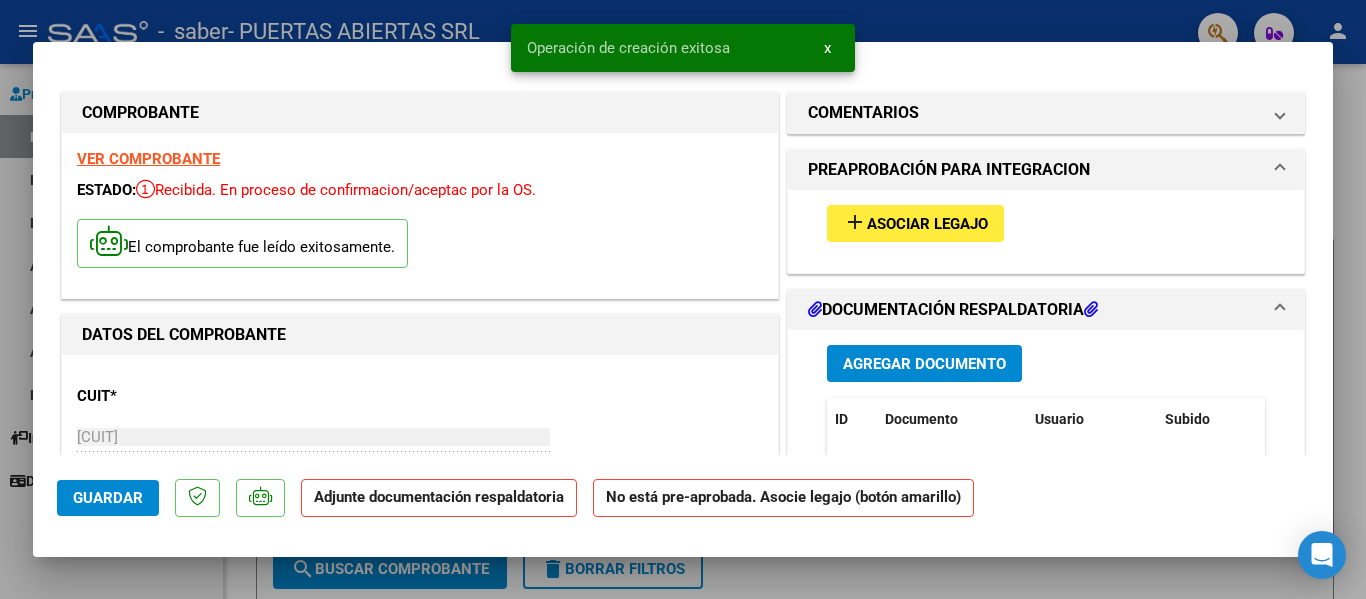 click on "add Asociar Legajo" at bounding box center [1046, 223] 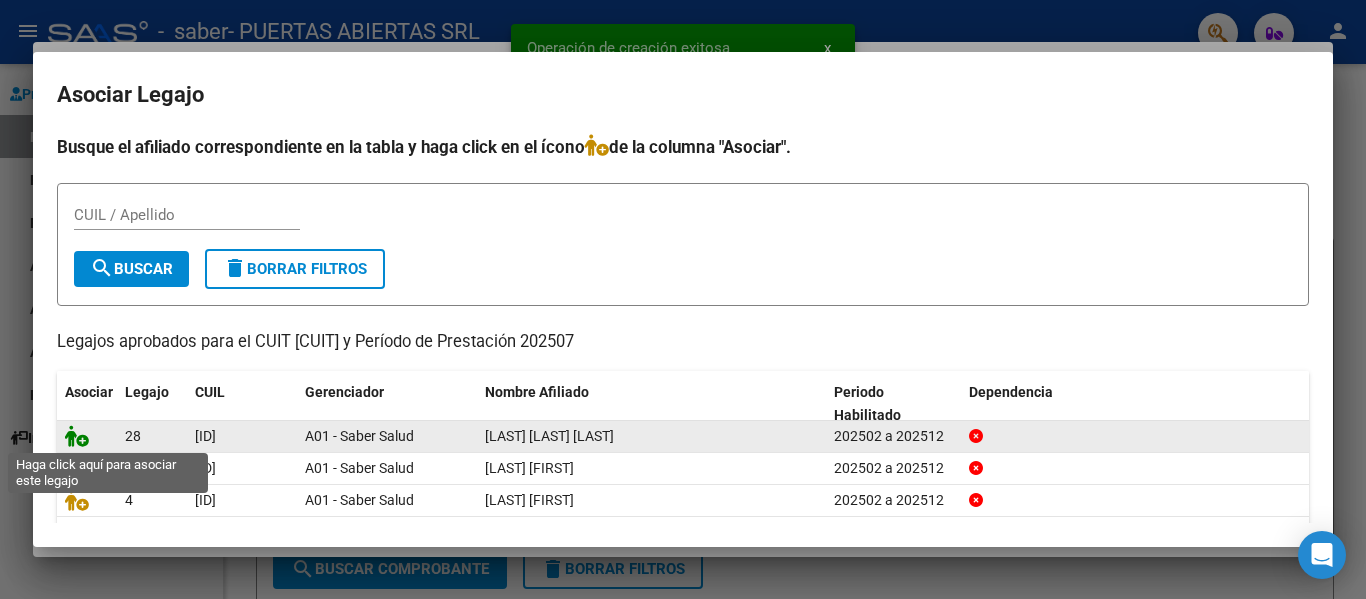 click 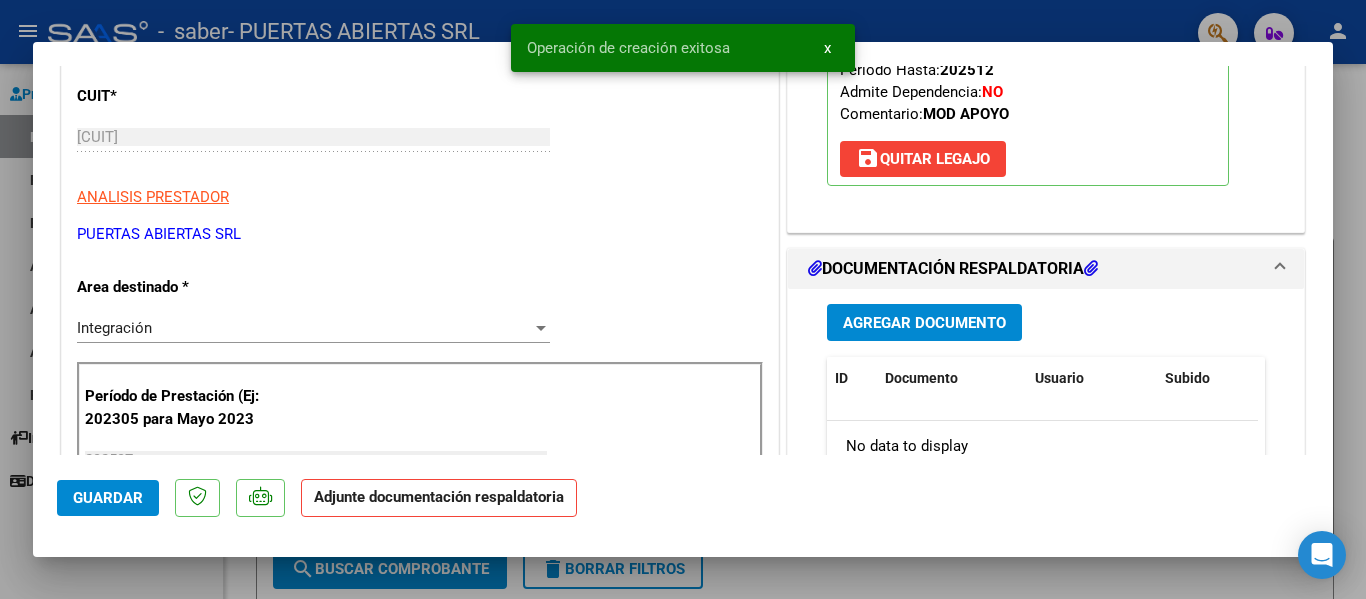 scroll, scrollTop: 400, scrollLeft: 0, axis: vertical 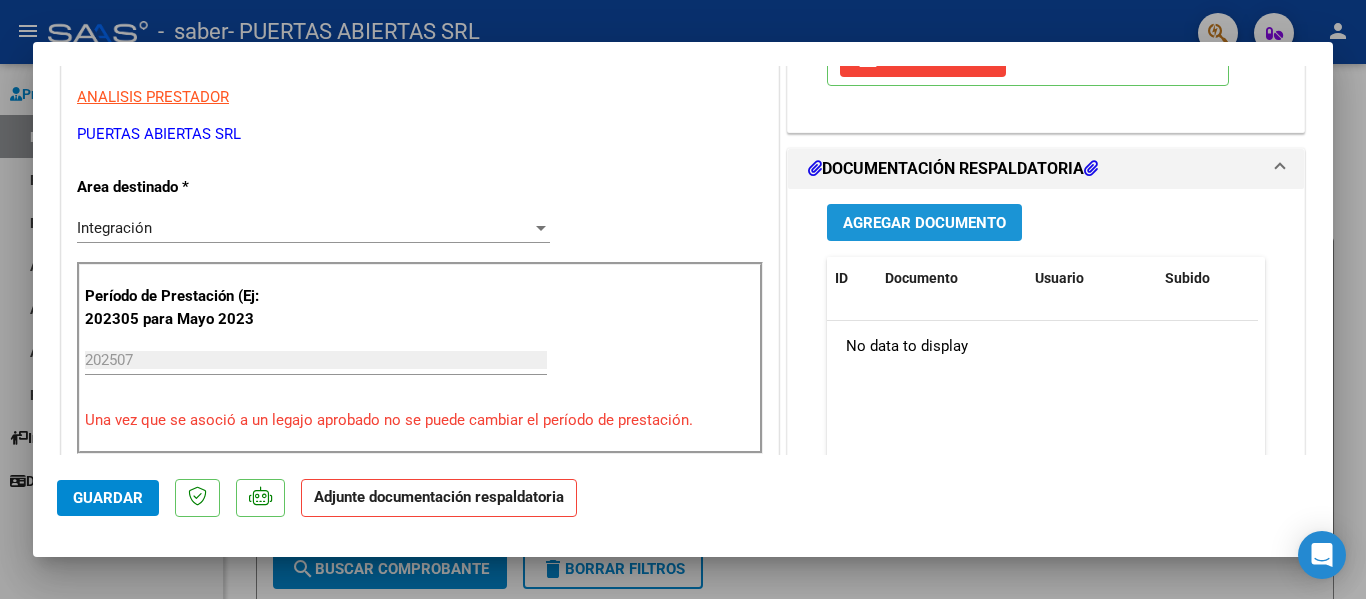 click on "Agregar Documento" at bounding box center (924, 223) 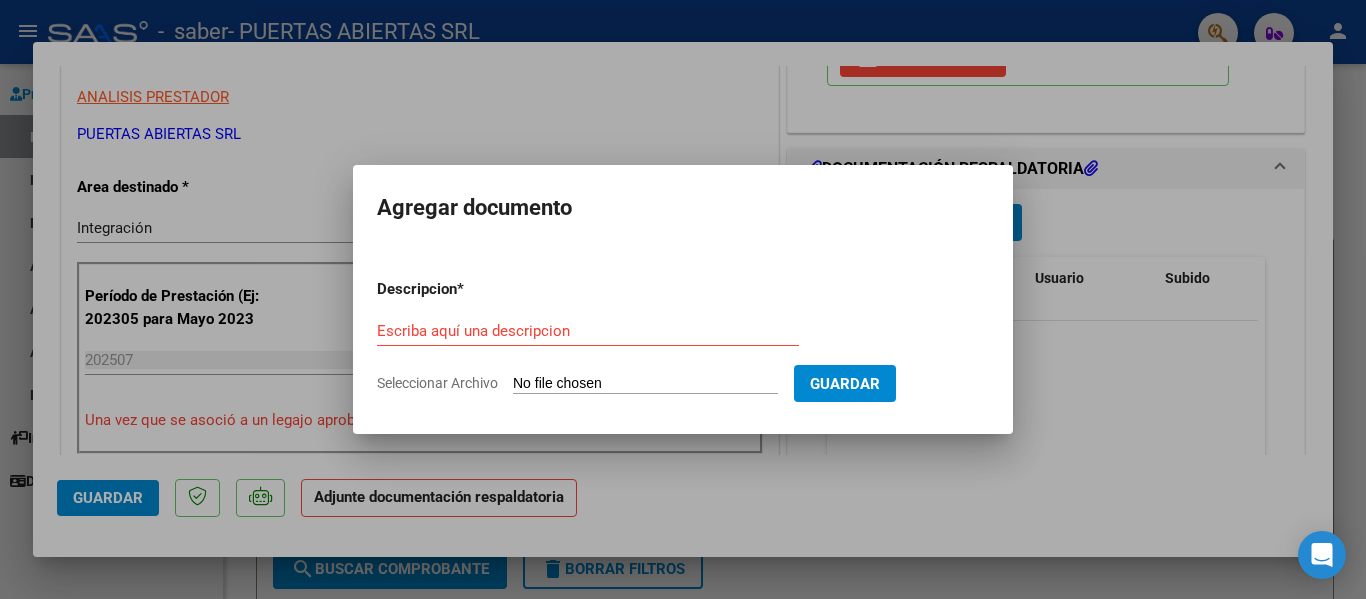 click on "Seleccionar Archivo" at bounding box center (645, 384) 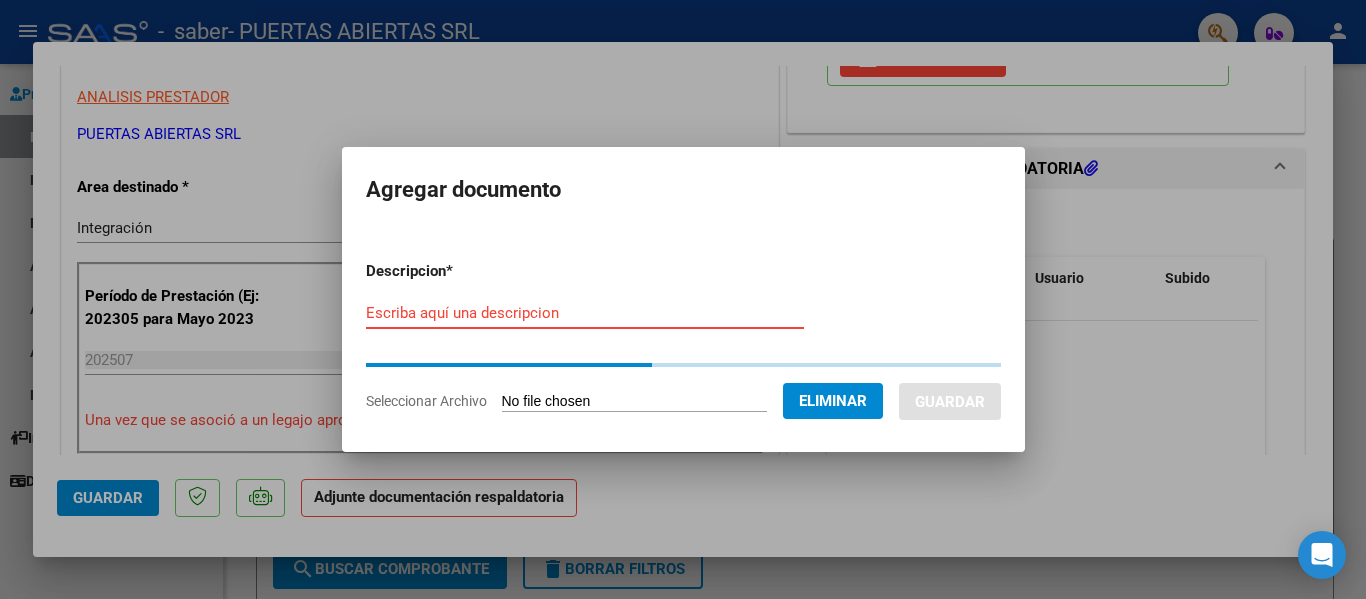 click on "Escriba aquí una descripcion" at bounding box center (585, 313) 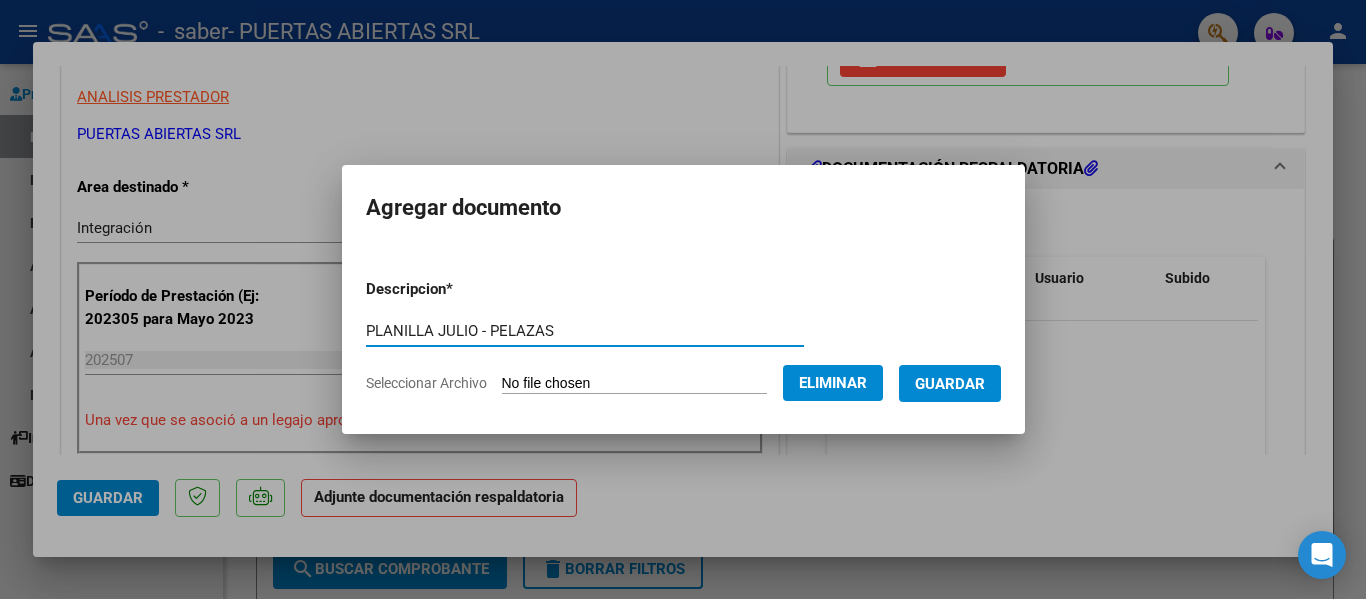 type on "PLANILLA JULIO - PELAZAS" 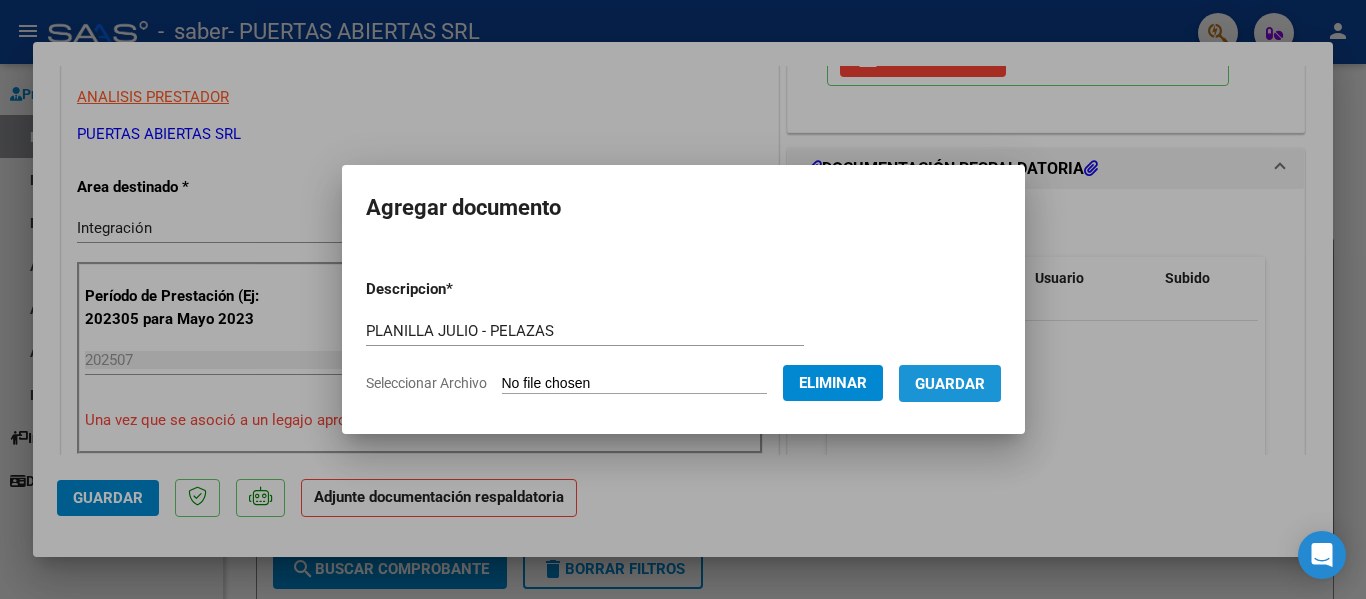 click on "Guardar" at bounding box center [950, 383] 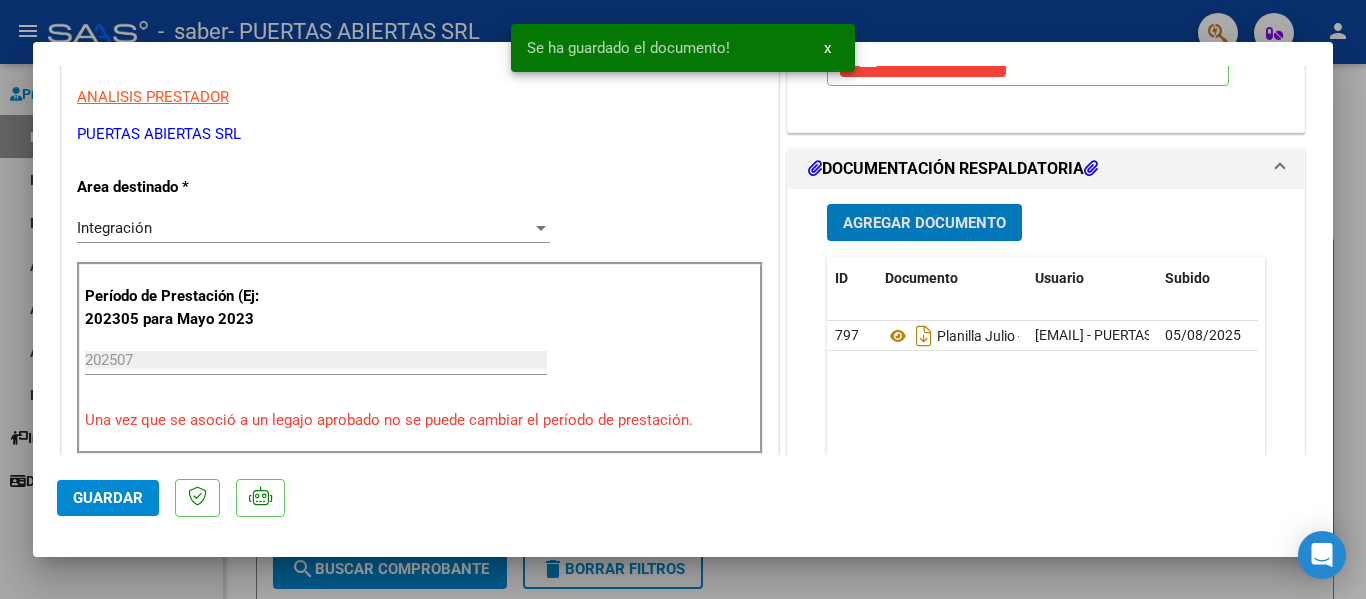 click on "Agregar Documento" at bounding box center (924, 222) 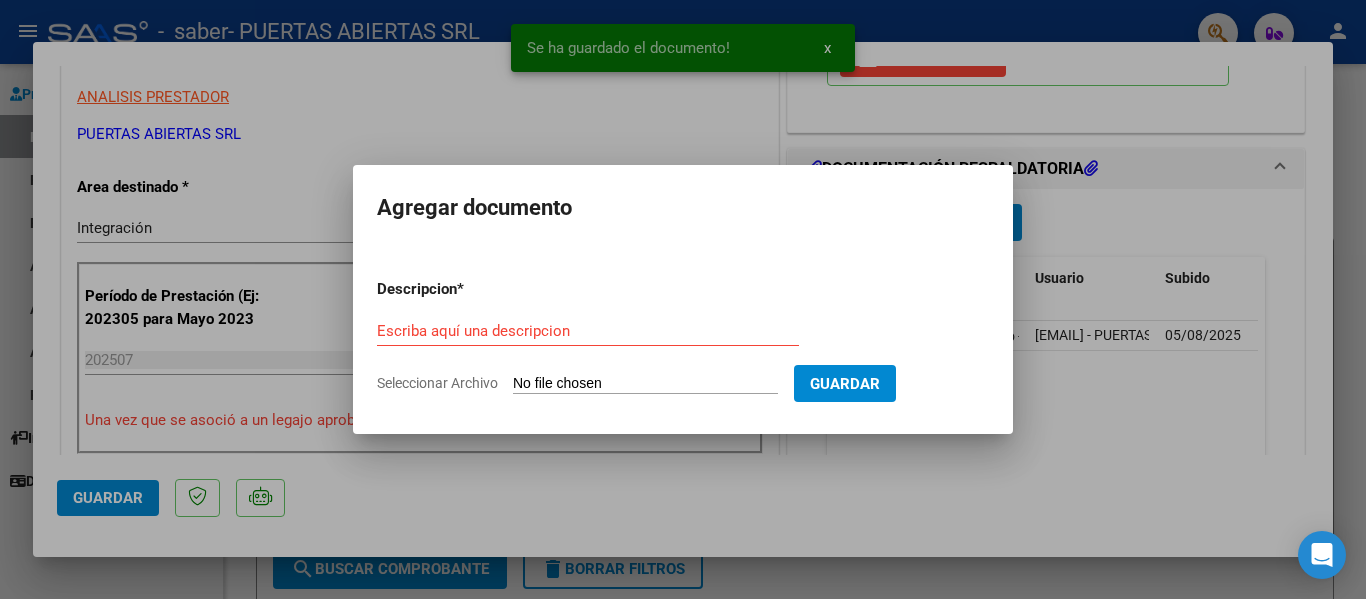click on "Seleccionar Archivo" at bounding box center [645, 384] 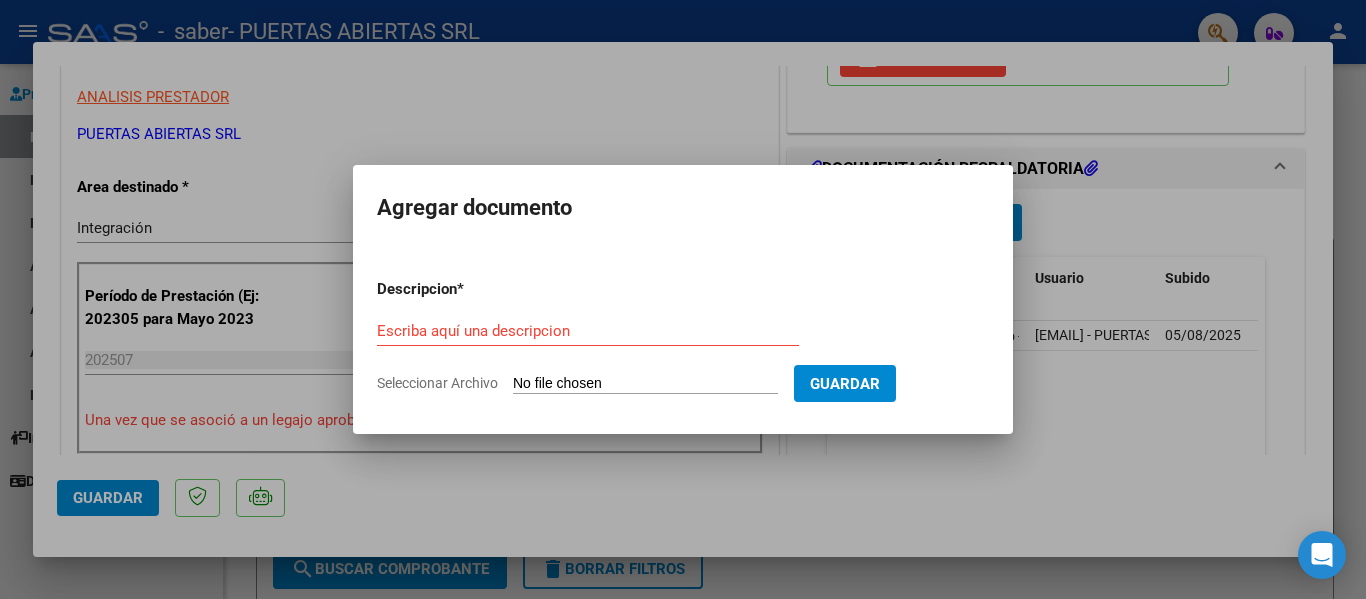 type on "C:\fakepath\CBU Puertas Abiertas SRL.pdf" 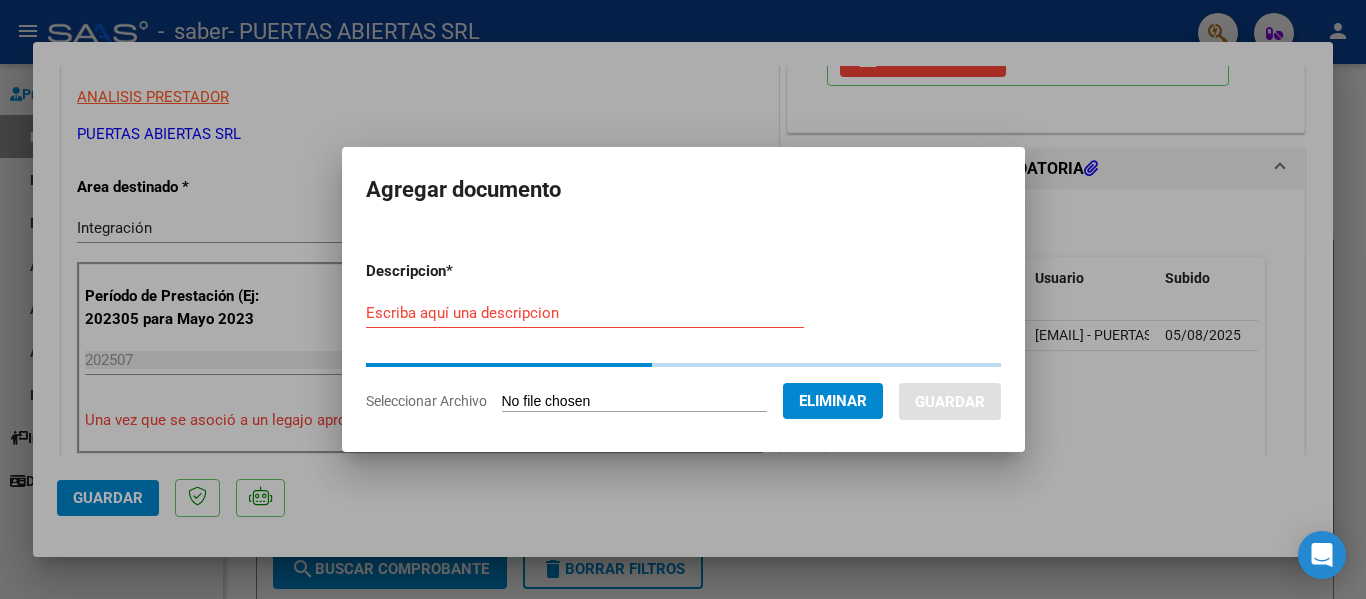 click on "Escriba aquí una descripcion" at bounding box center (585, 313) 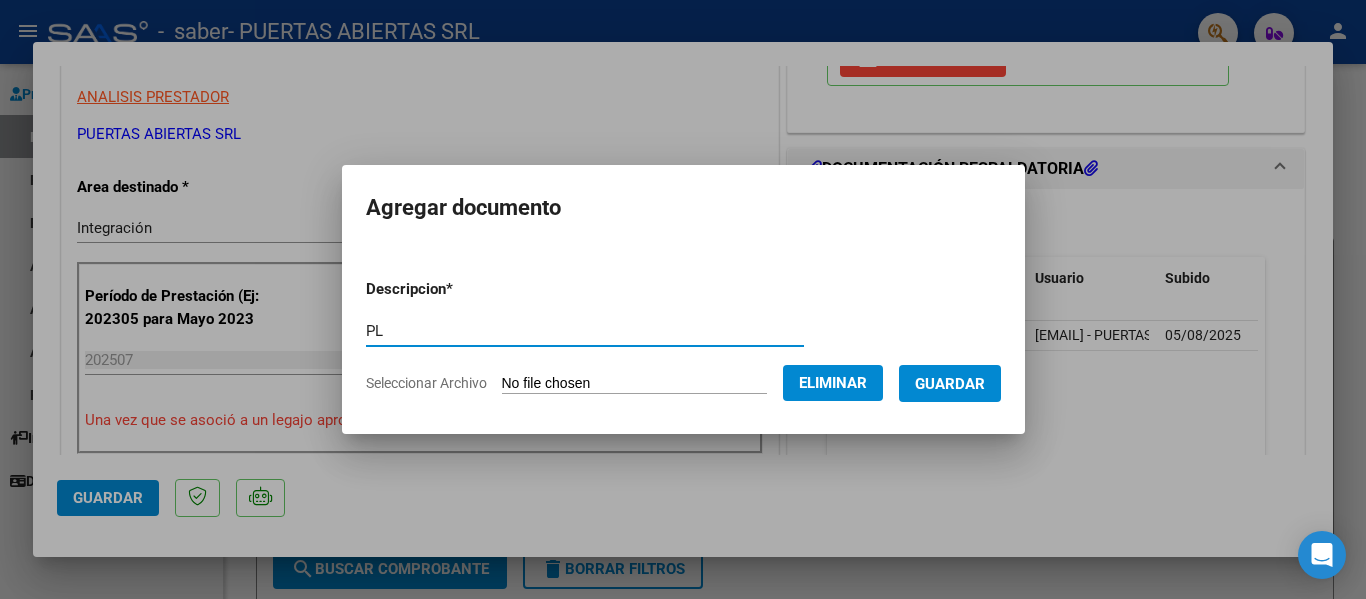 type on "P" 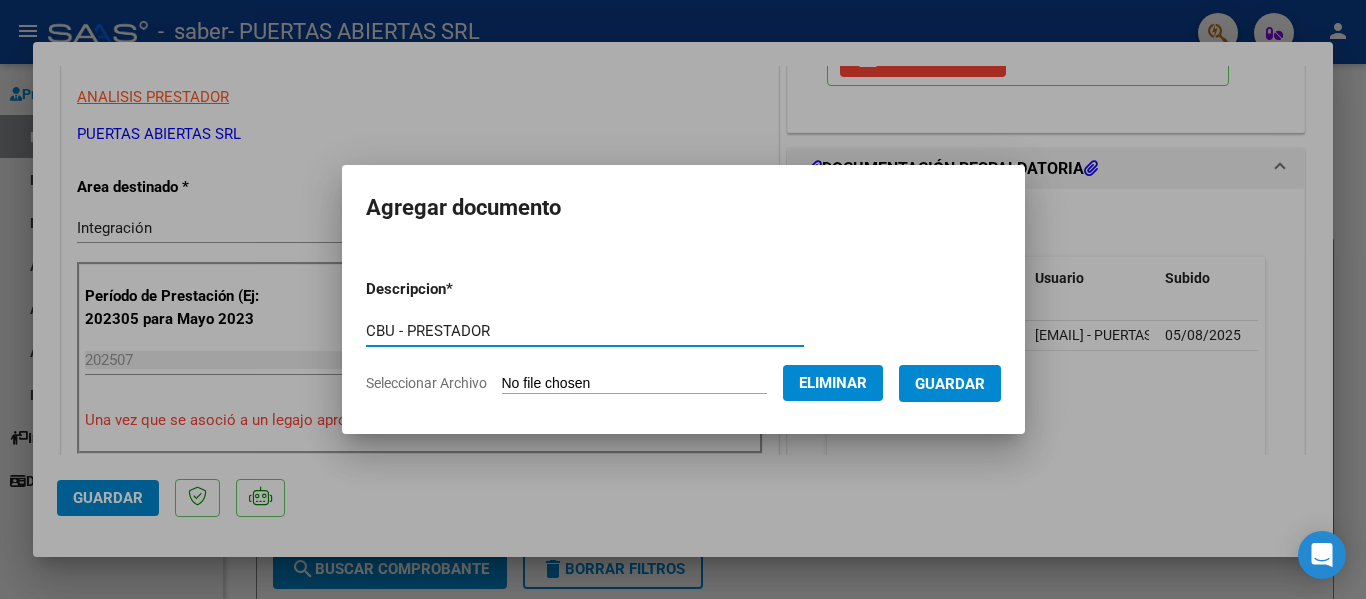 type on "CBU - PRESTADOR" 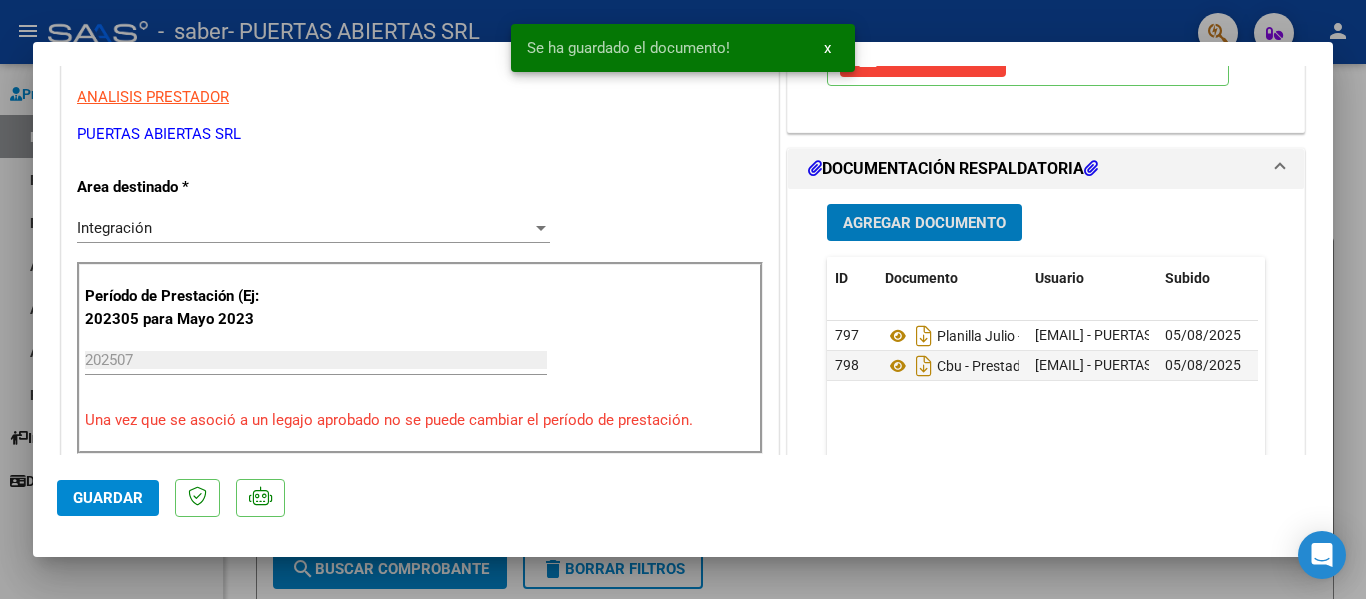 click on "Guardar" 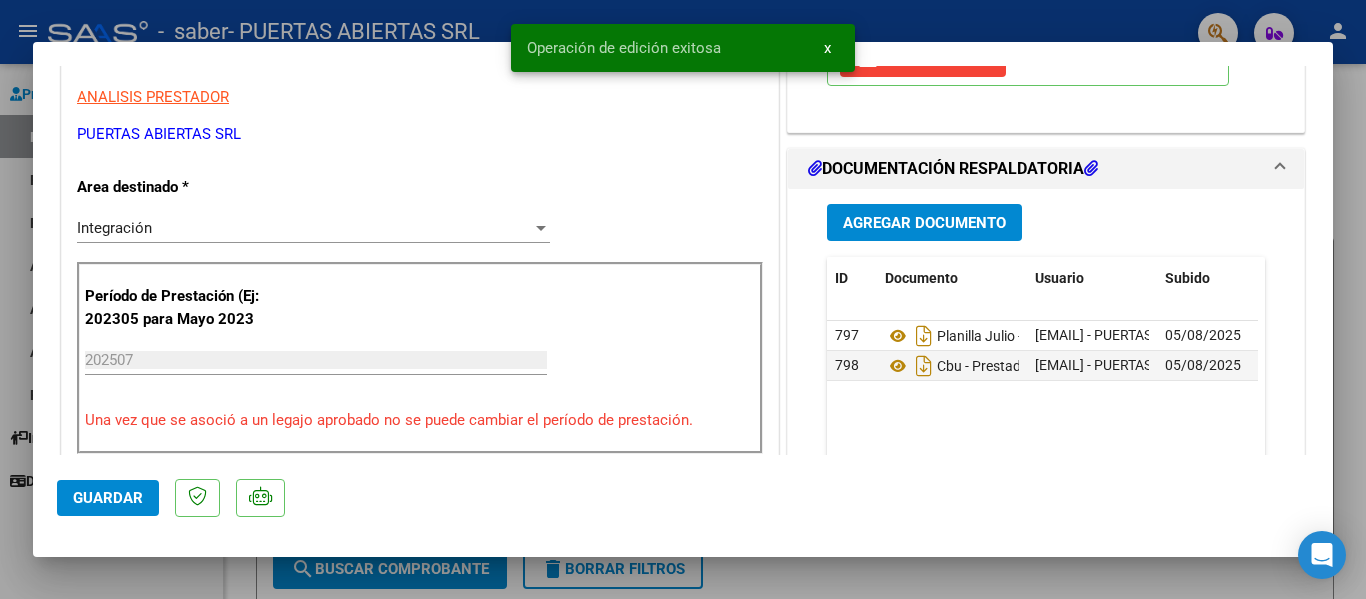 click at bounding box center [683, 299] 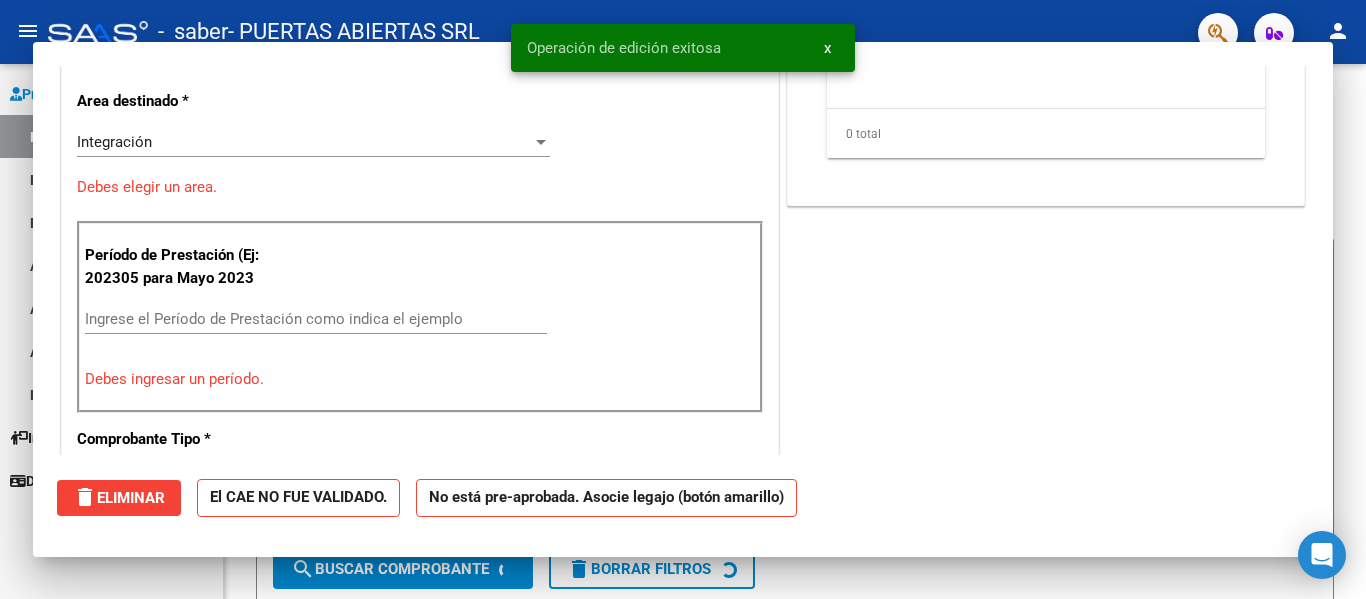 scroll, scrollTop: 339, scrollLeft: 0, axis: vertical 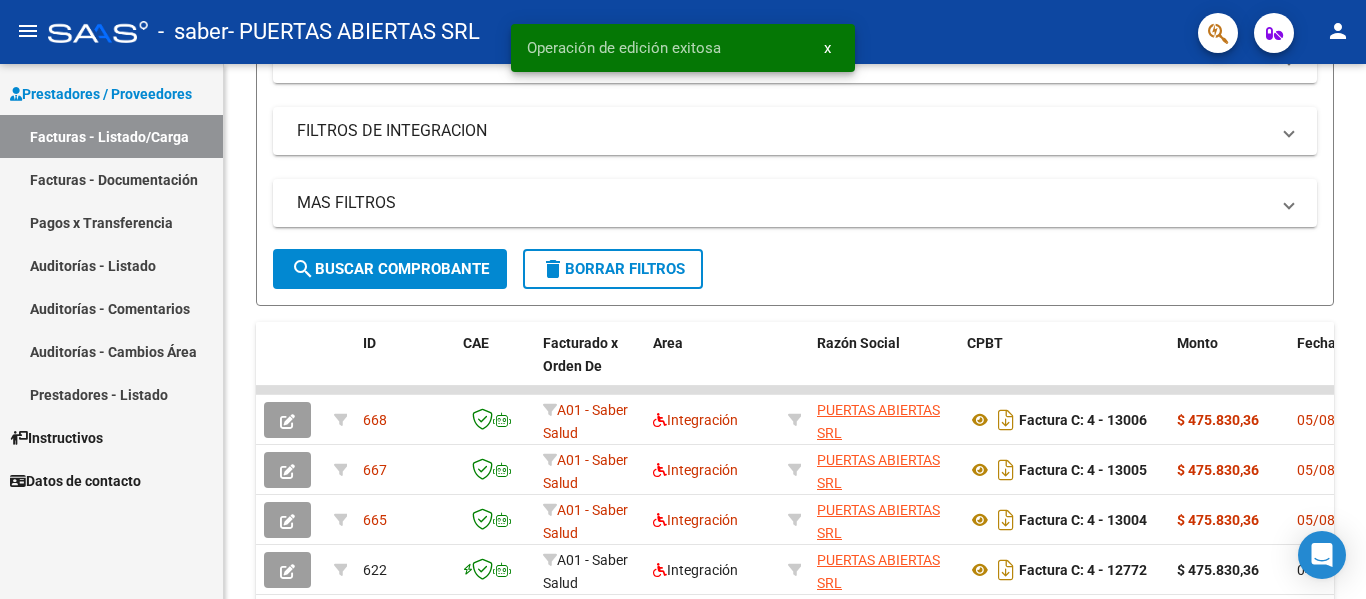 click on "person" 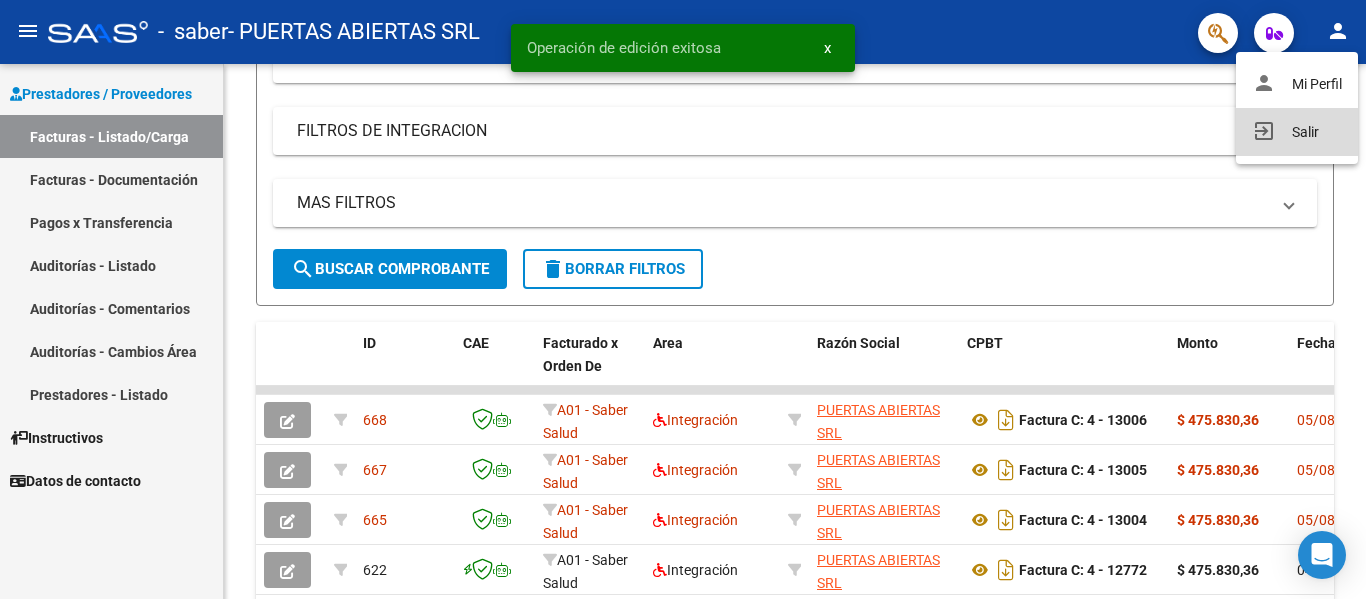 click on "exit_to_app  Salir" at bounding box center (1297, 132) 